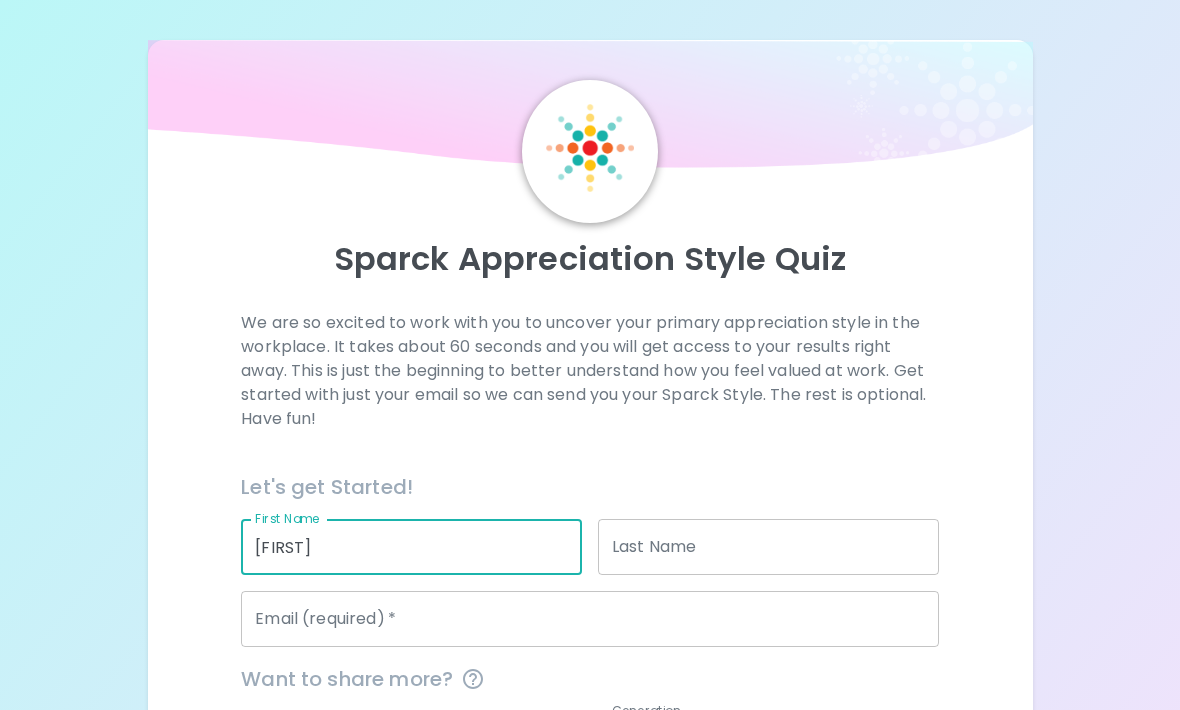 scroll, scrollTop: 369, scrollLeft: 0, axis: vertical 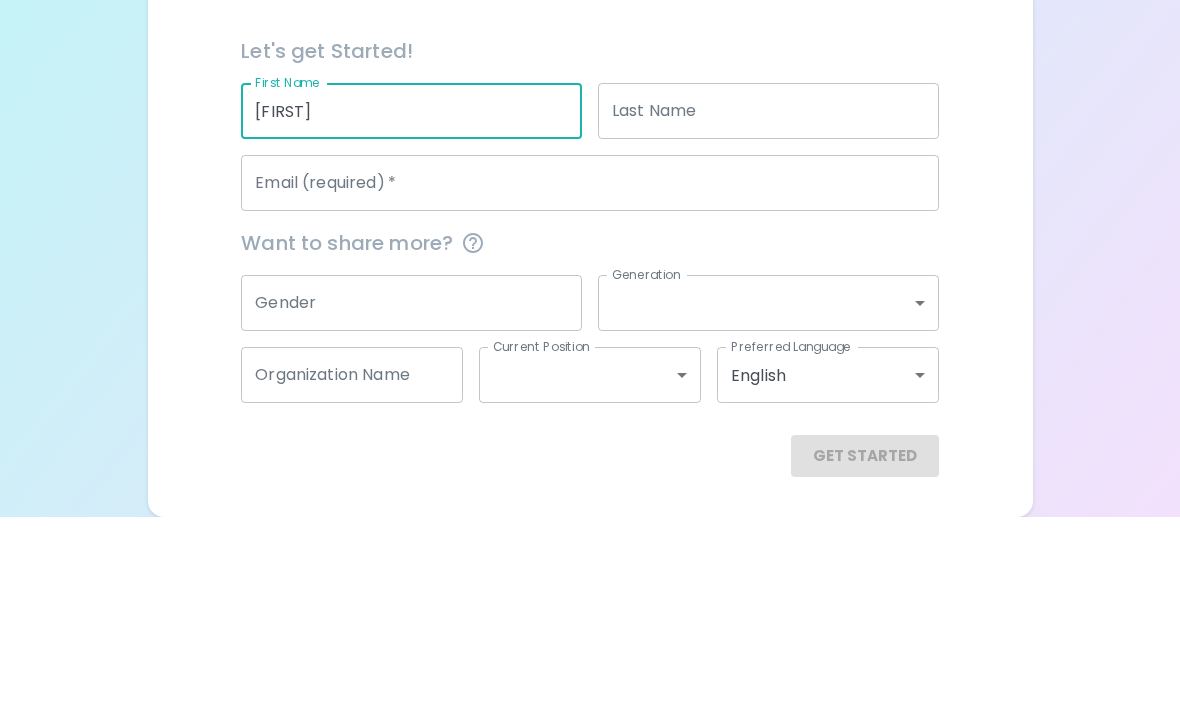 type on "[FIRST]" 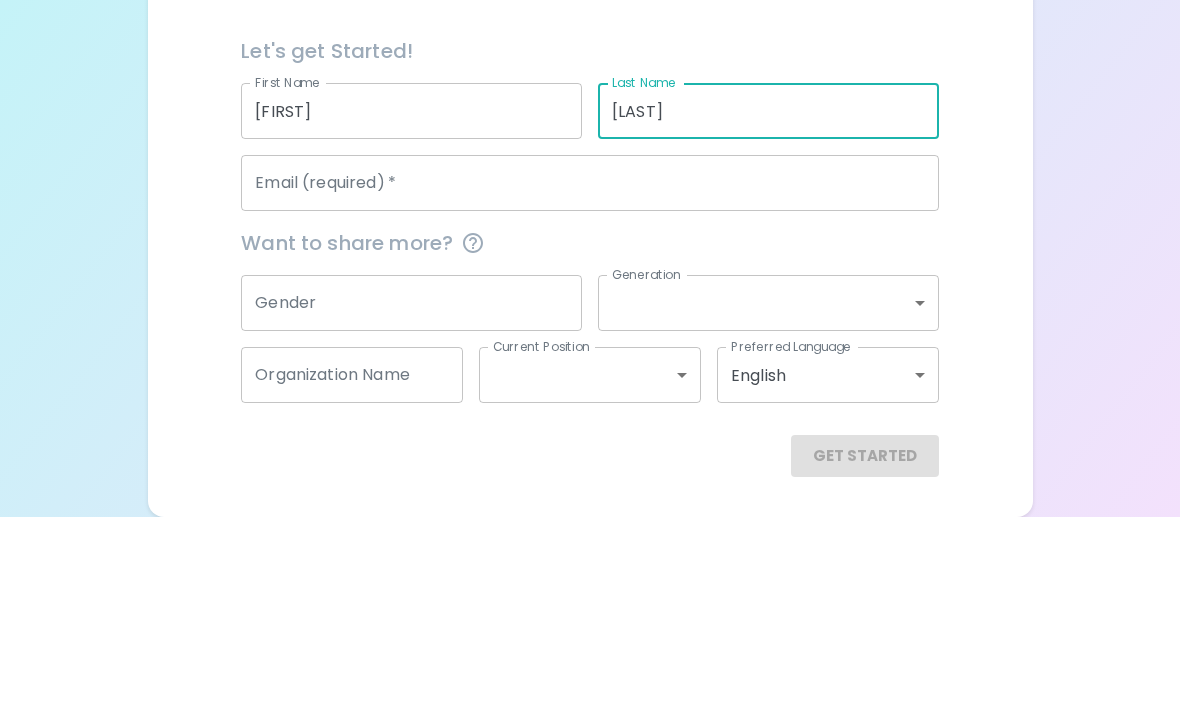 type on "[LAST]" 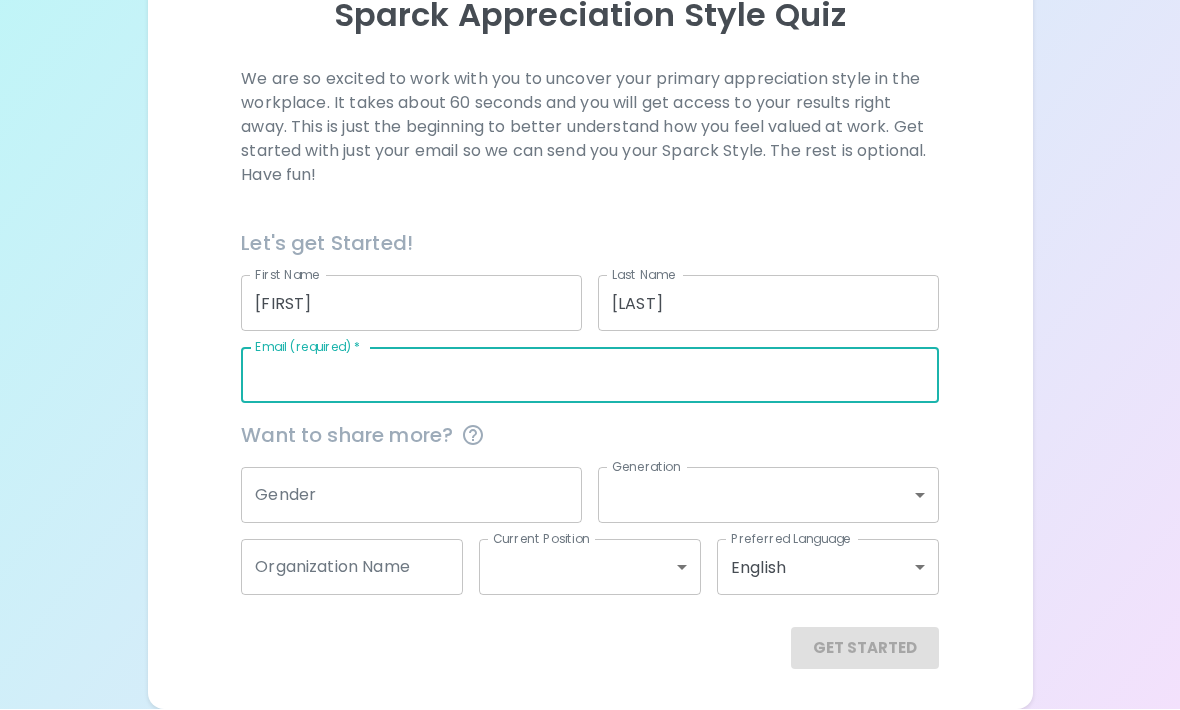 click on "Email (required)   *" at bounding box center [590, 376] 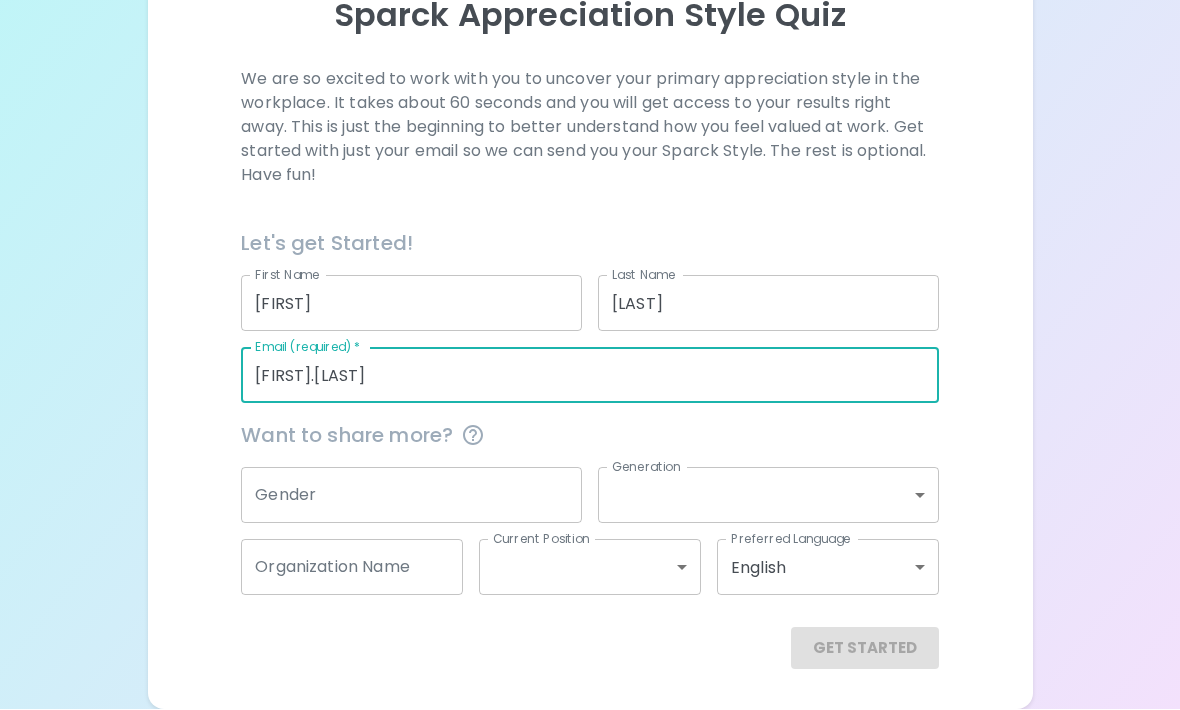 click on "[FIRST].[LAST]" at bounding box center (590, 376) 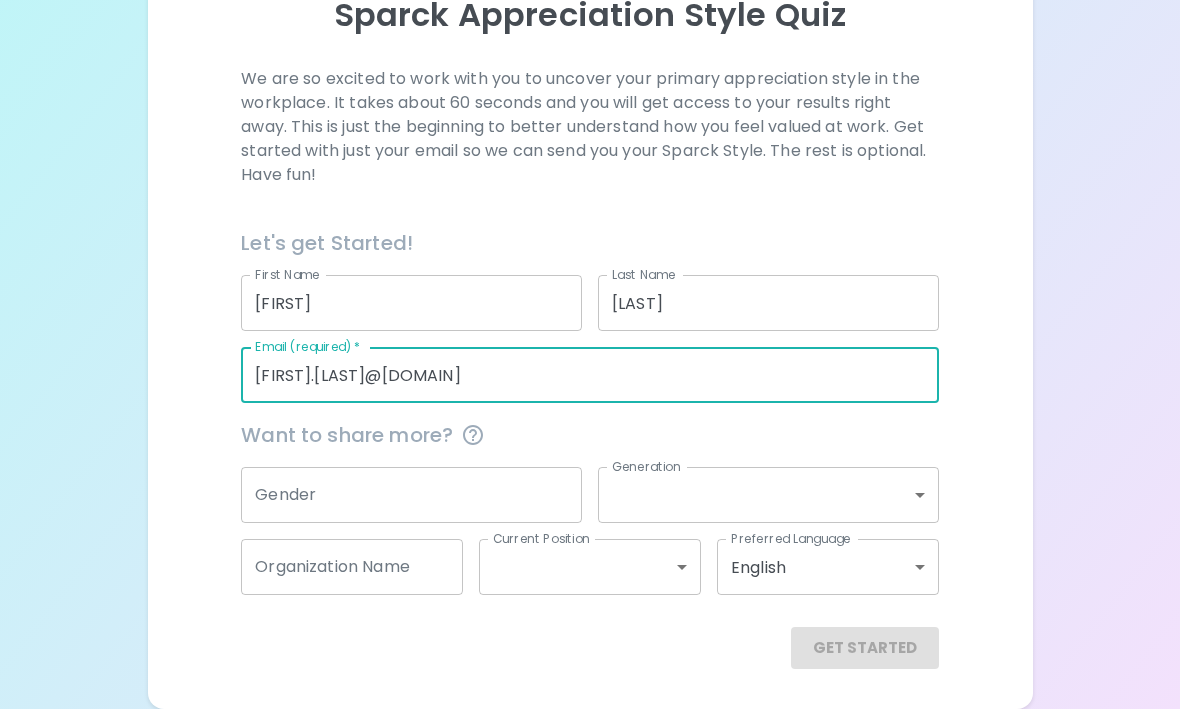 click on "[FIRST].[LAST]@[DOMAIN]" at bounding box center [590, 376] 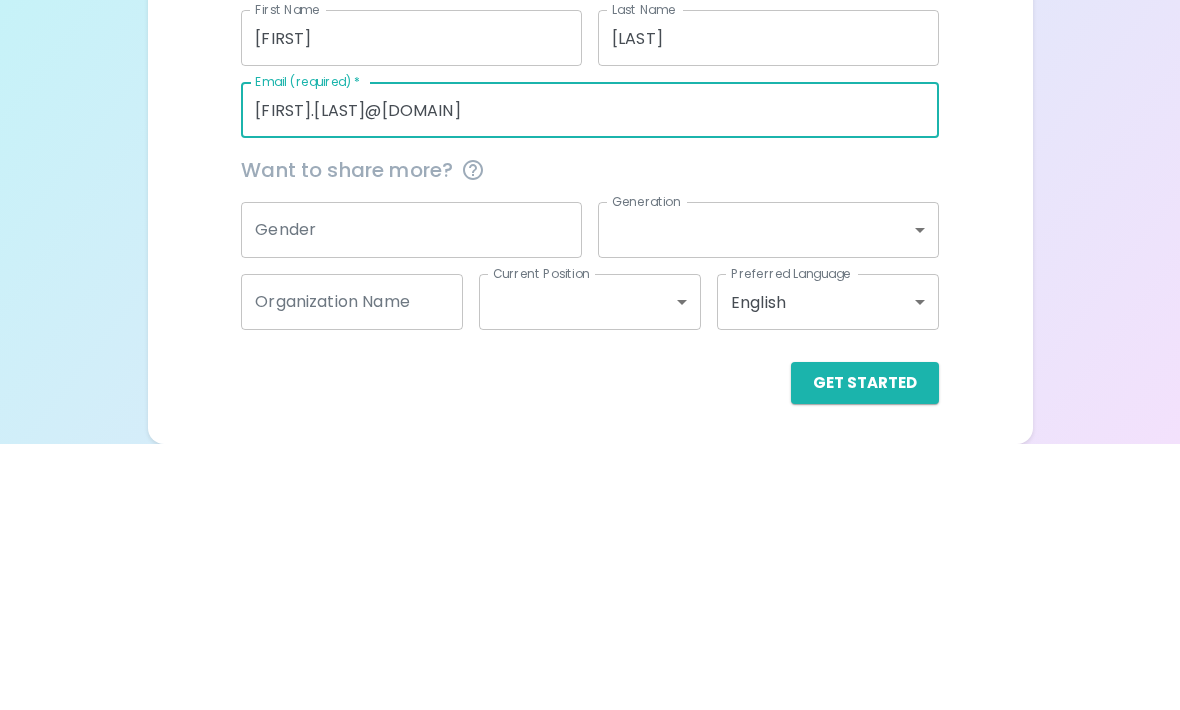type on "[FIRST].[LAST]@[DOMAIN]" 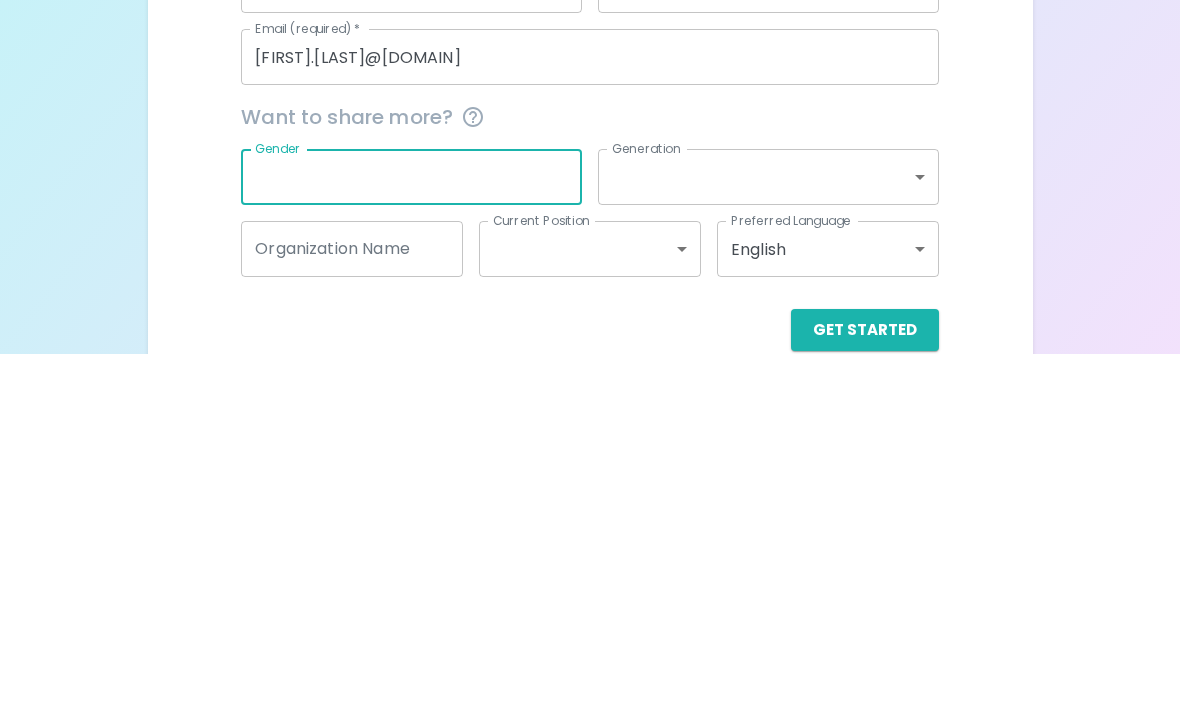 scroll, scrollTop: 176, scrollLeft: 0, axis: vertical 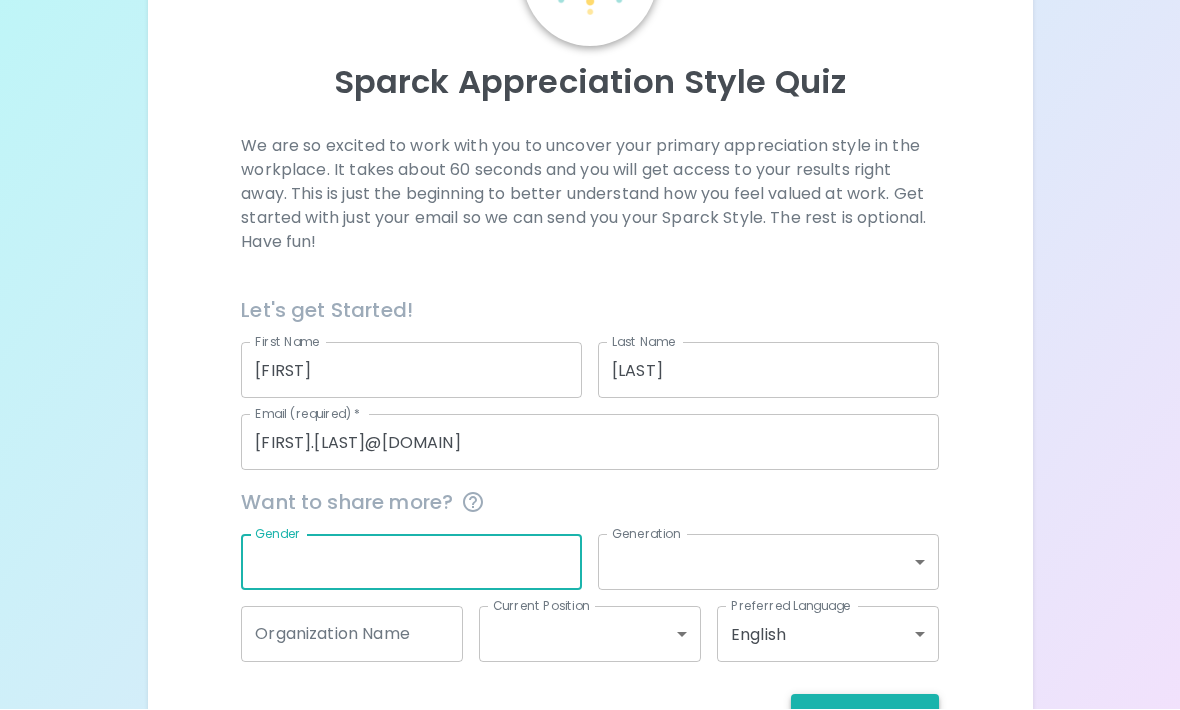 click on "Get Started" at bounding box center (865, 716) 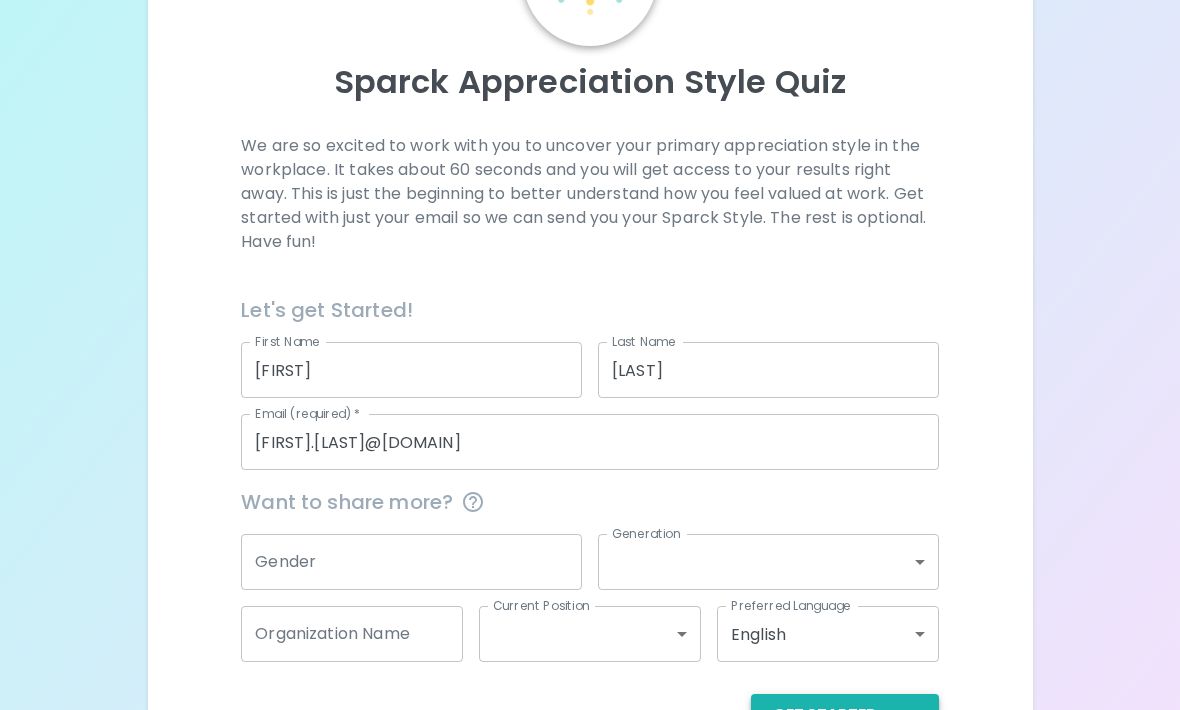 scroll, scrollTop: 177, scrollLeft: 0, axis: vertical 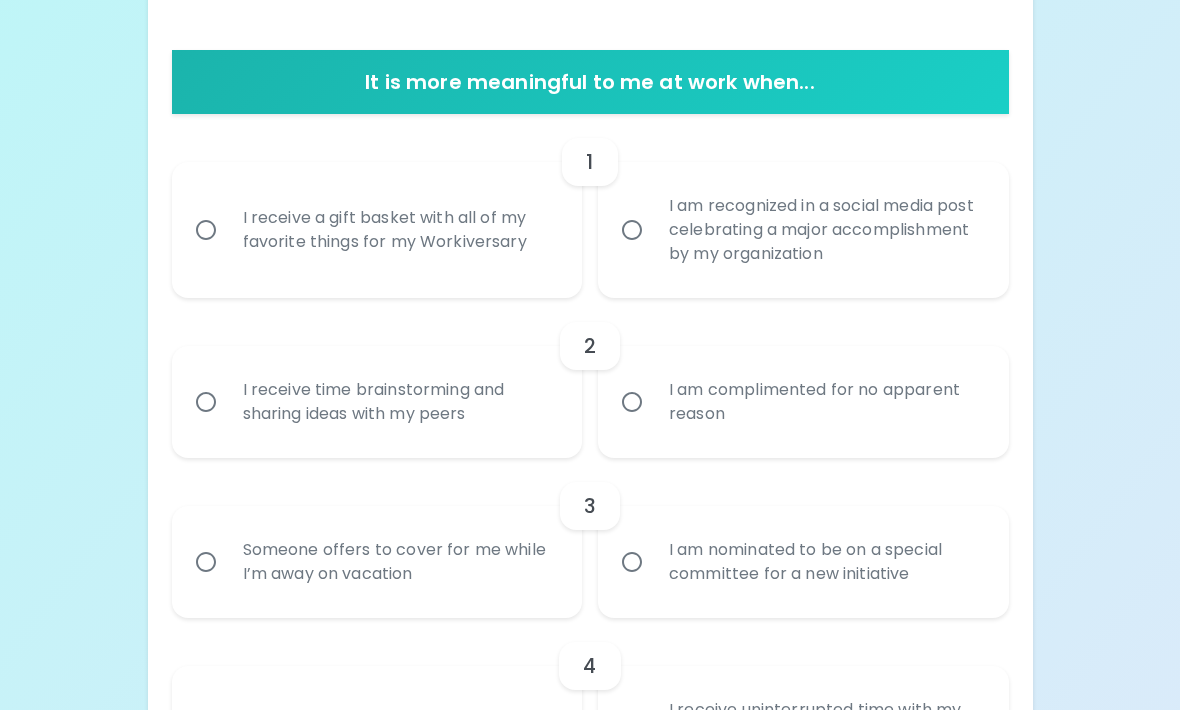 click on "I am recognized in a social media post celebrating a major accomplishment by my organization" at bounding box center [825, 230] 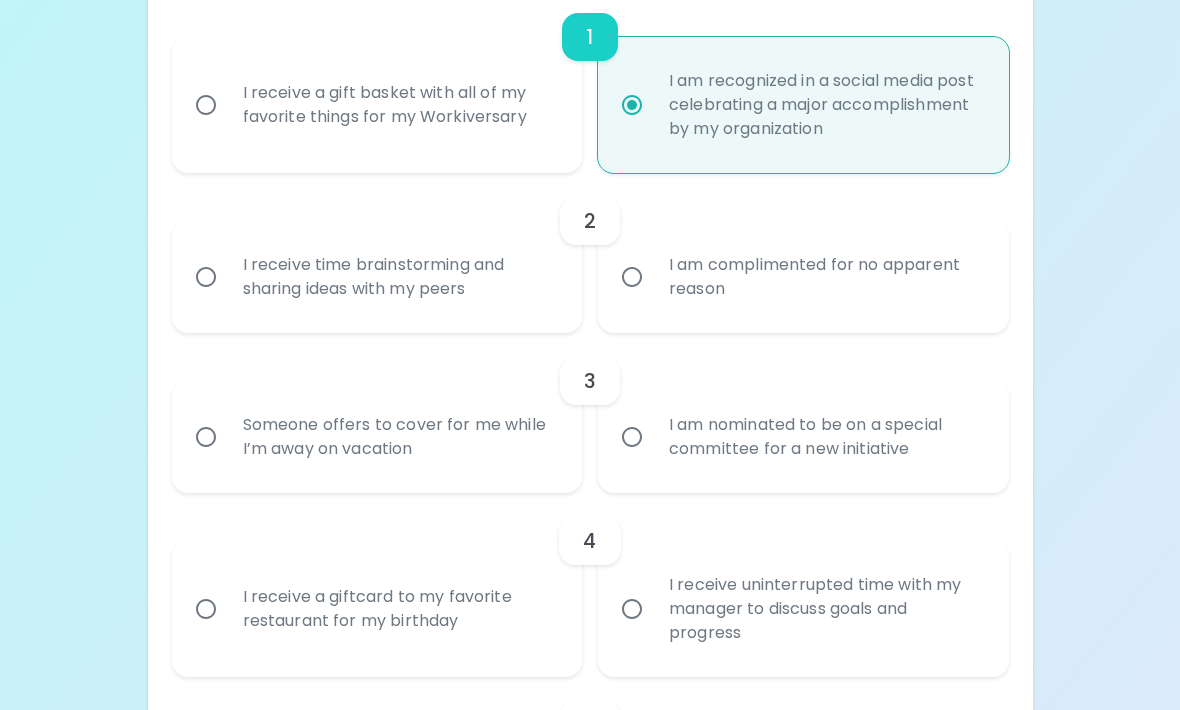 scroll, scrollTop: 525, scrollLeft: 0, axis: vertical 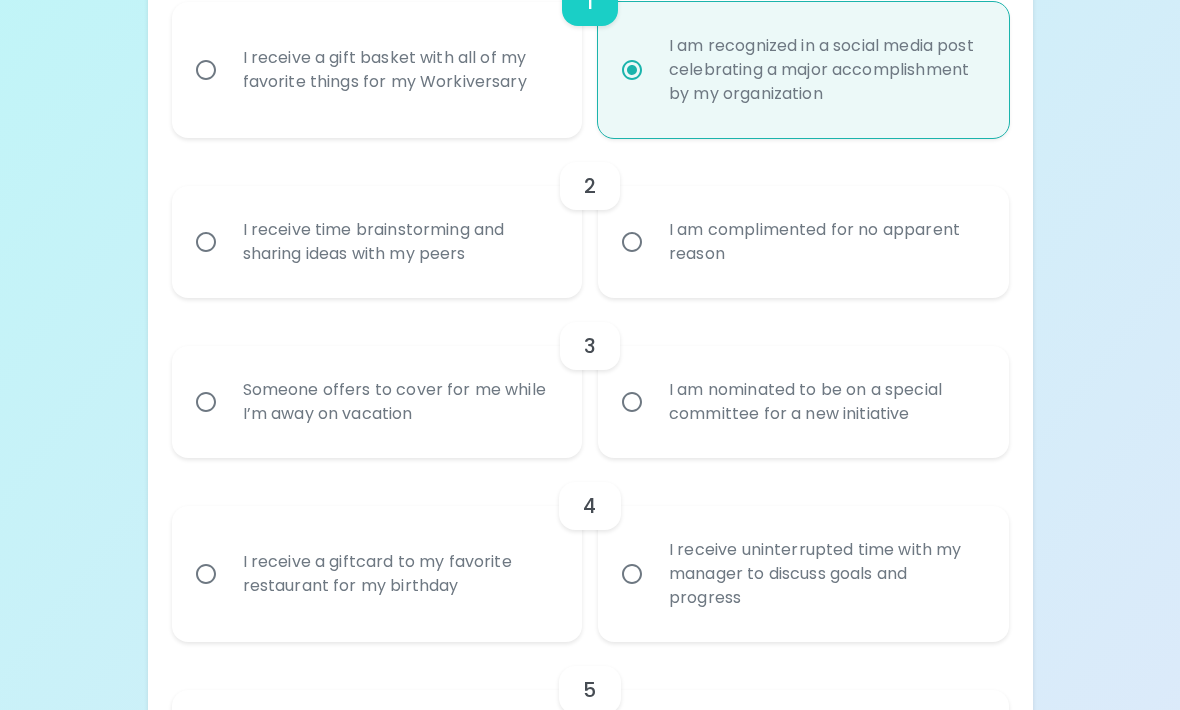 click on "I receive time brainstorming and sharing ideas with my peers" at bounding box center (399, 242) 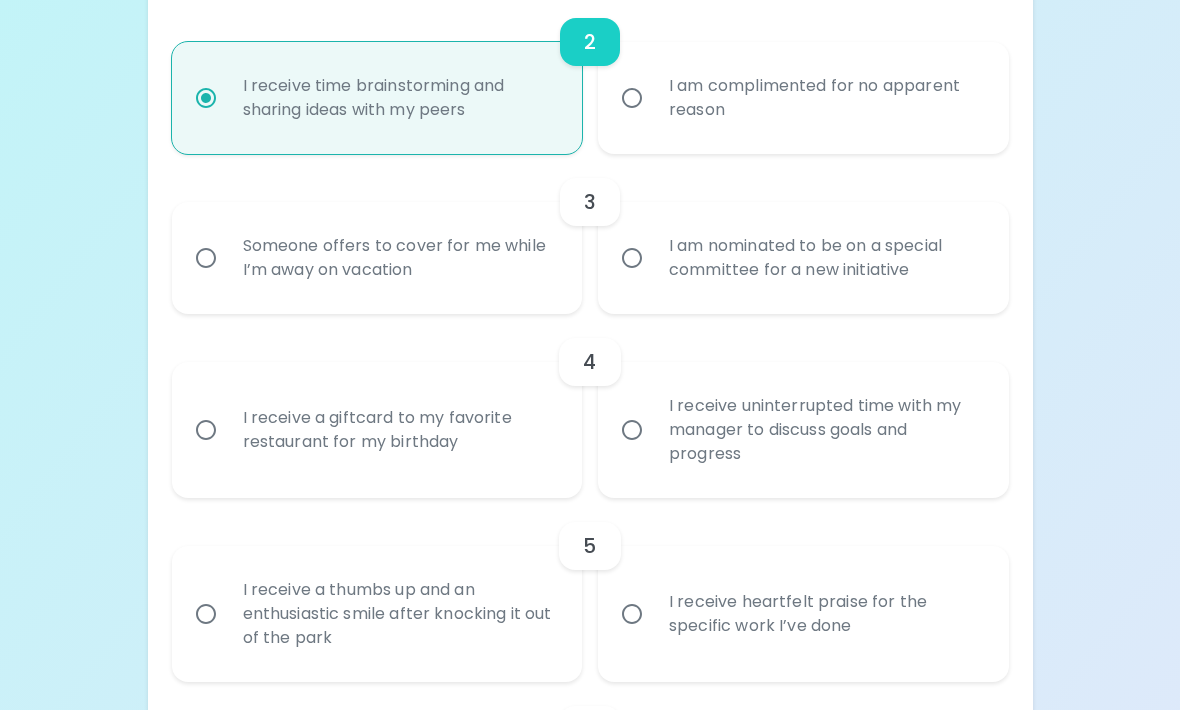 scroll, scrollTop: 685, scrollLeft: 0, axis: vertical 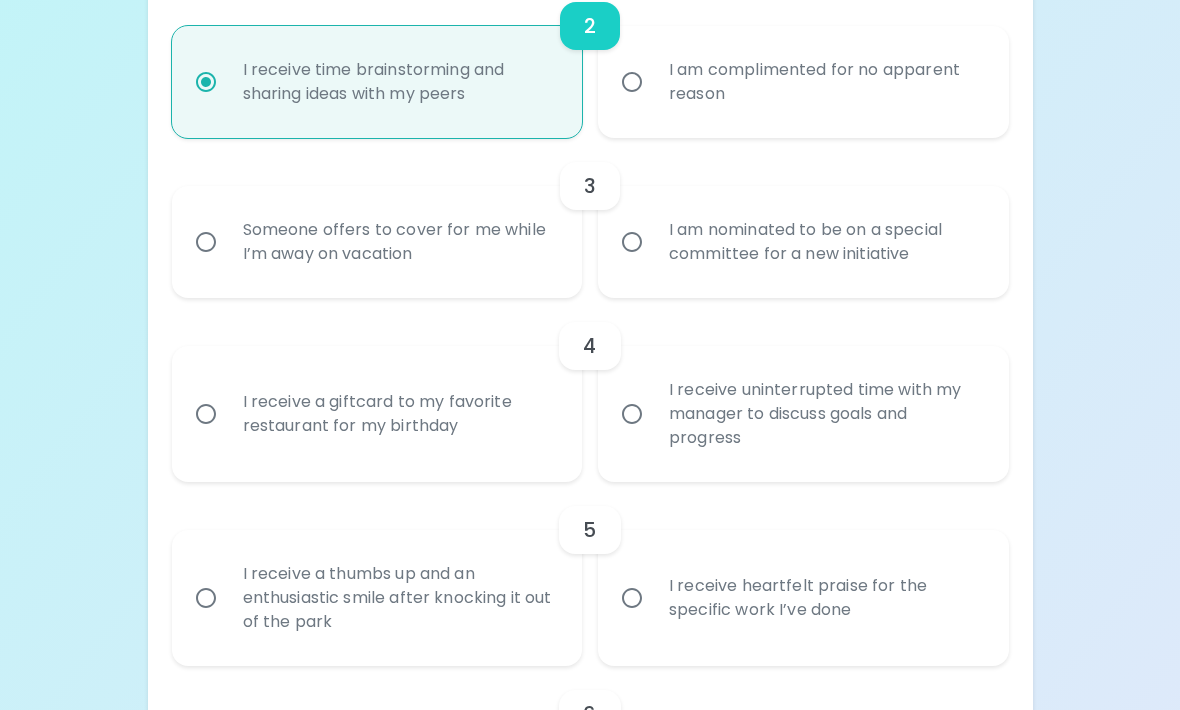 click on "I am nominated to be on a special committee for a new initiative" at bounding box center (825, 242) 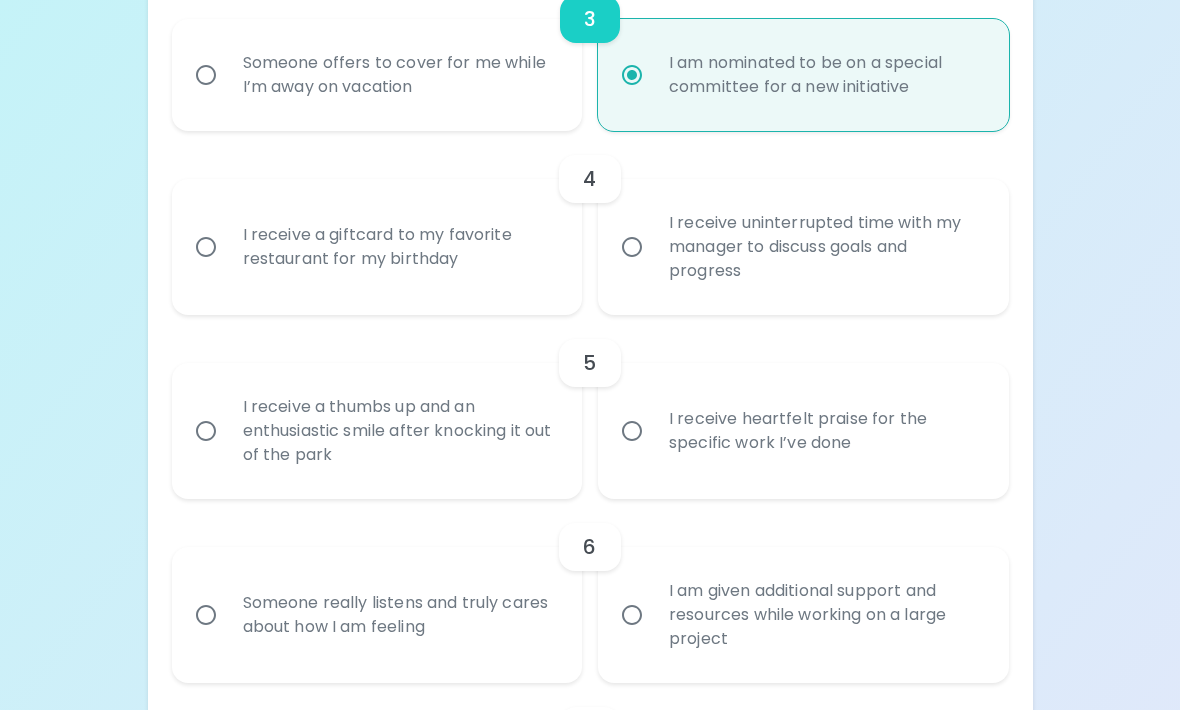 scroll, scrollTop: 905, scrollLeft: 0, axis: vertical 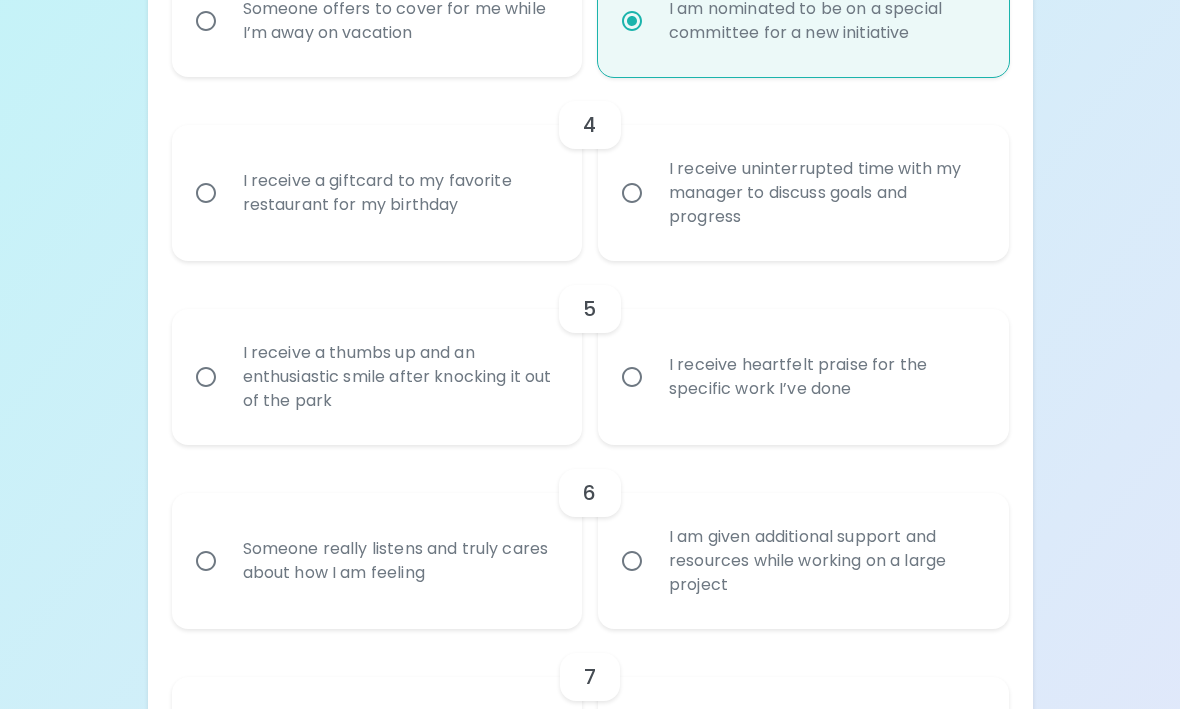 click on "I receive a giftcard to my favorite restaurant for my birthday" at bounding box center [399, 194] 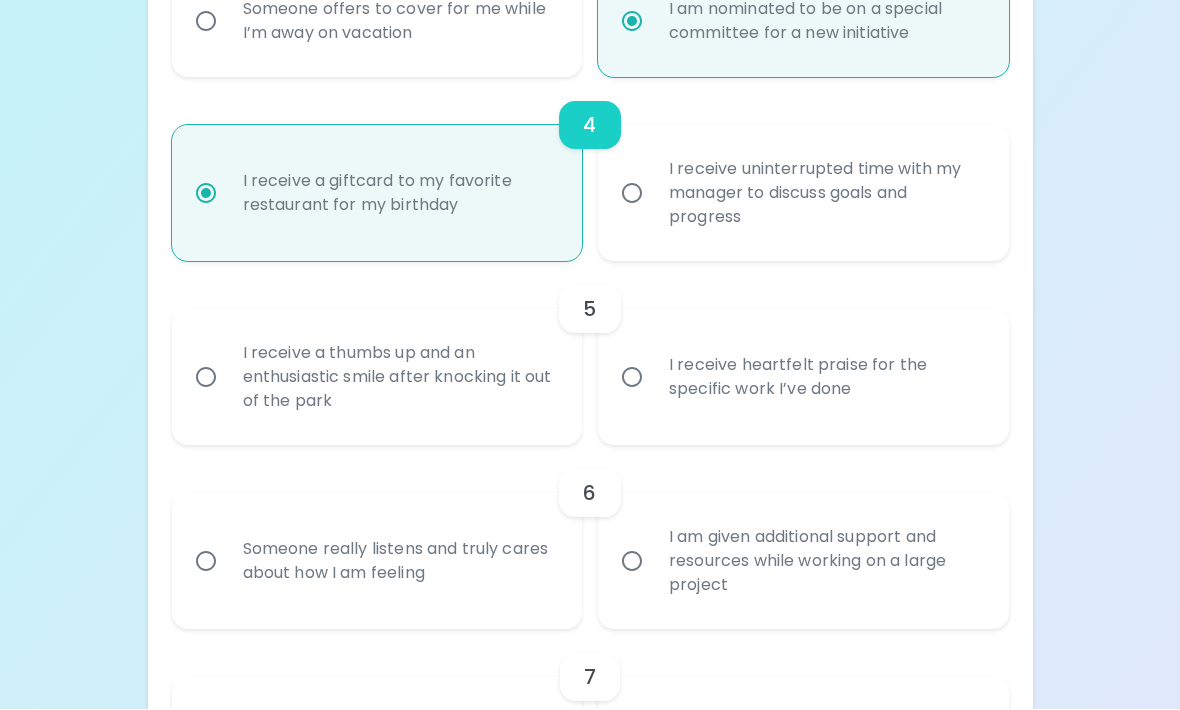 radio on "false" 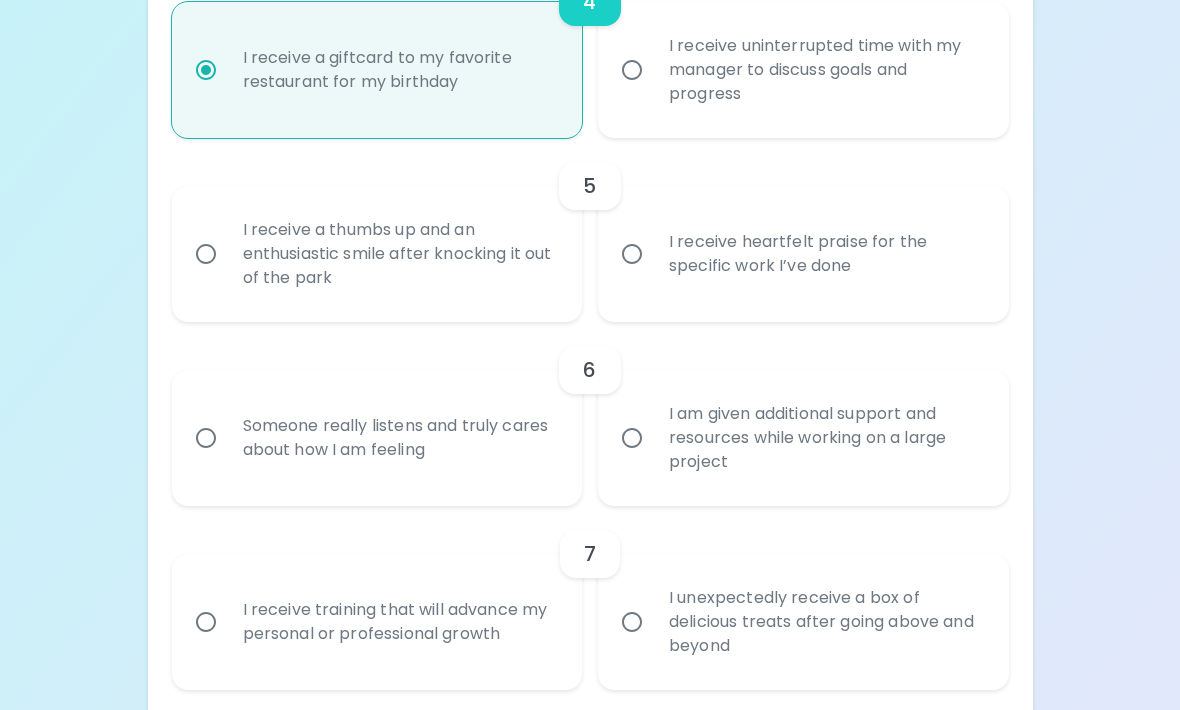 scroll, scrollTop: 1065, scrollLeft: 0, axis: vertical 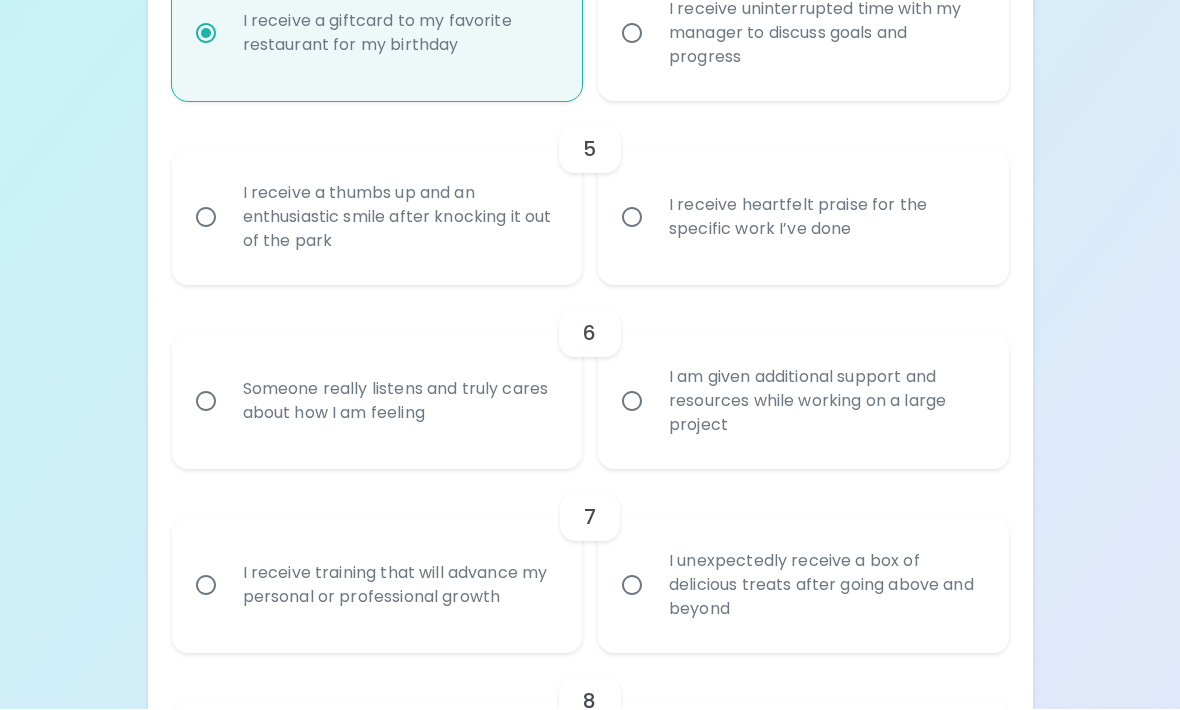 click on "I receive heartfelt praise for the specific work I’ve done" at bounding box center (825, 218) 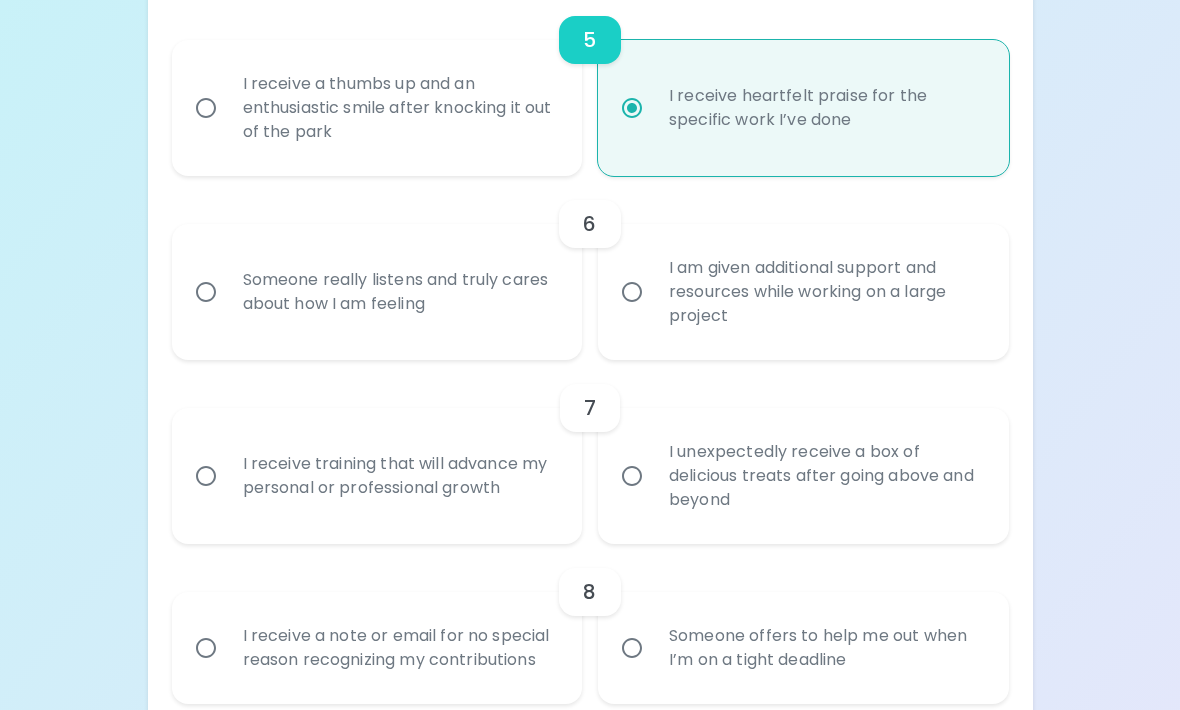 scroll, scrollTop: 1225, scrollLeft: 0, axis: vertical 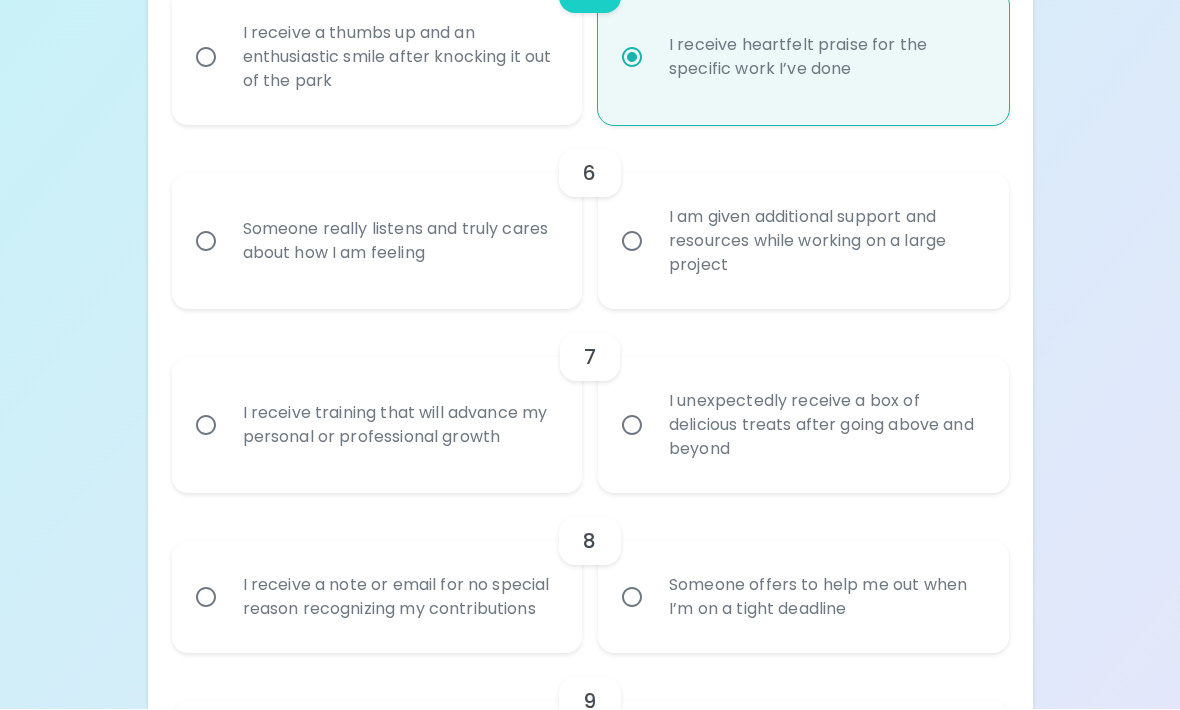 click on "I am given additional support and resources while working on a large project" at bounding box center [825, 242] 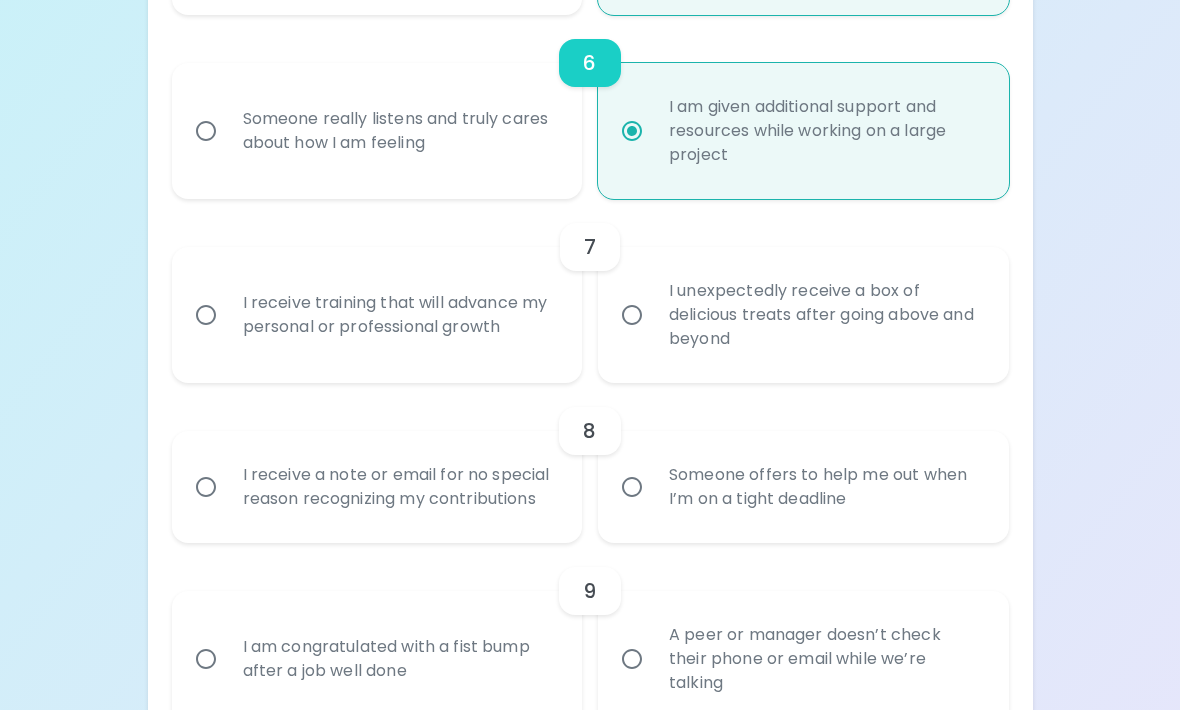 scroll, scrollTop: 1385, scrollLeft: 0, axis: vertical 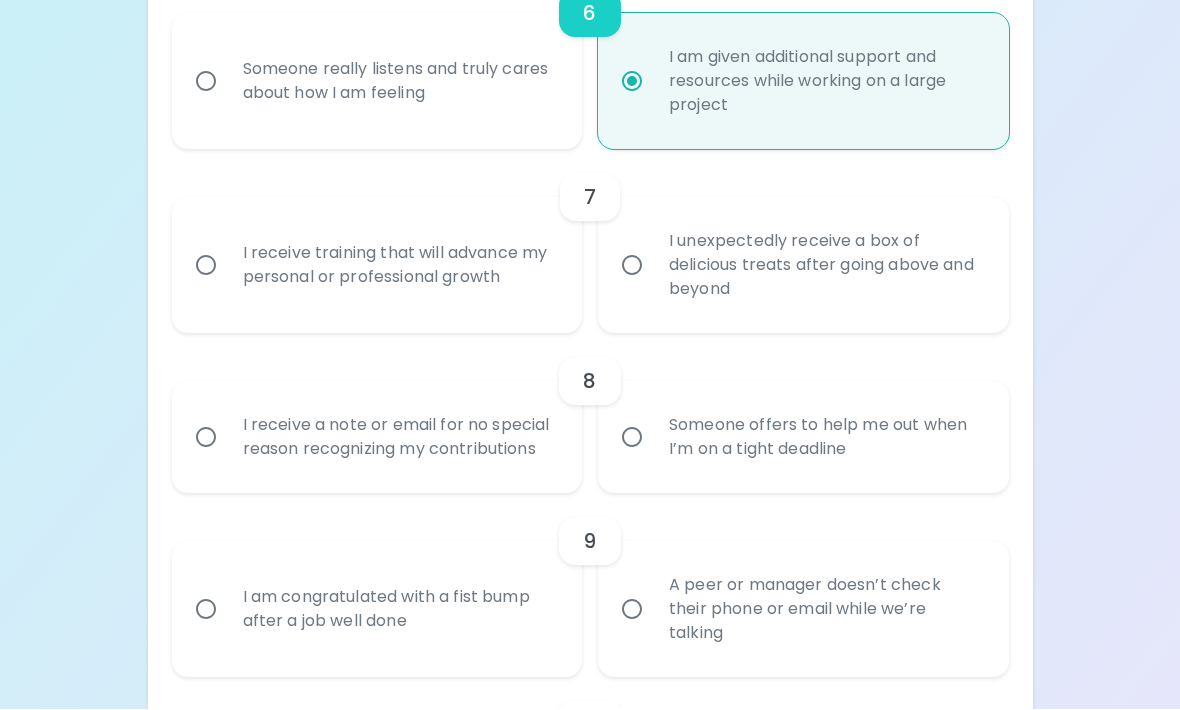 click on "Someone really listens and truly cares about how I am feeling" at bounding box center [399, 82] 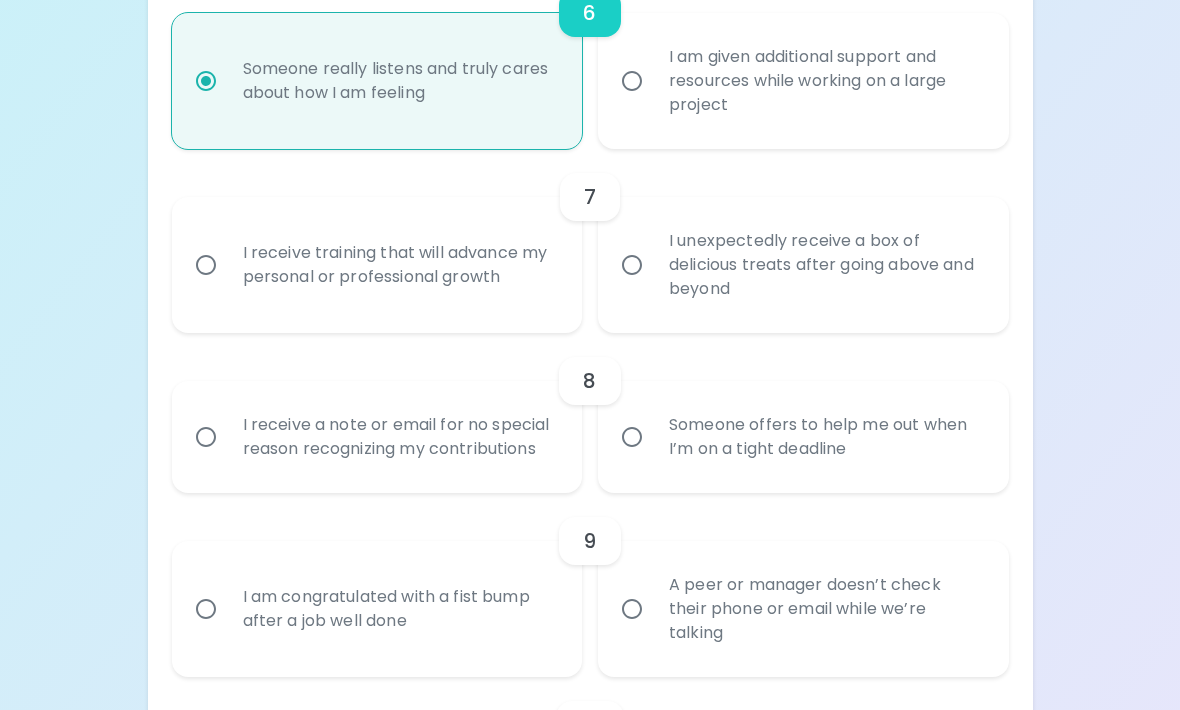 click on "I am given additional support and resources while working on a large project" at bounding box center (825, 81) 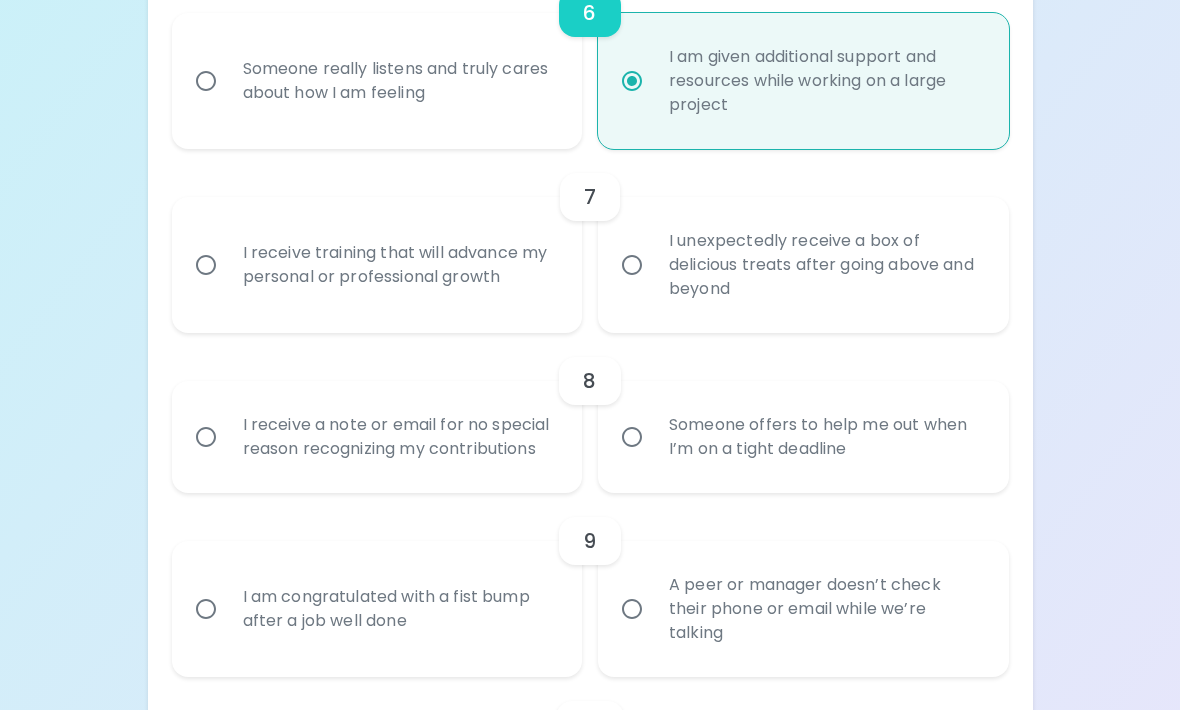click on "I receive training that will advance my personal or professional growth" at bounding box center (399, 265) 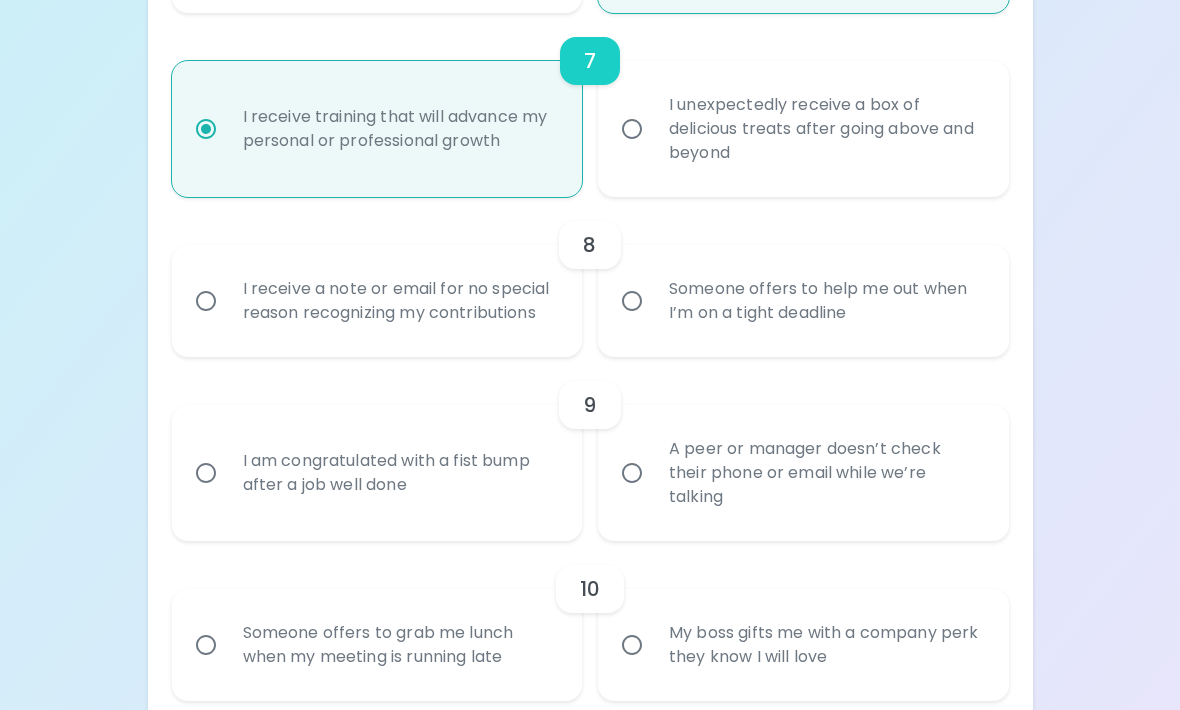scroll, scrollTop: 1545, scrollLeft: 0, axis: vertical 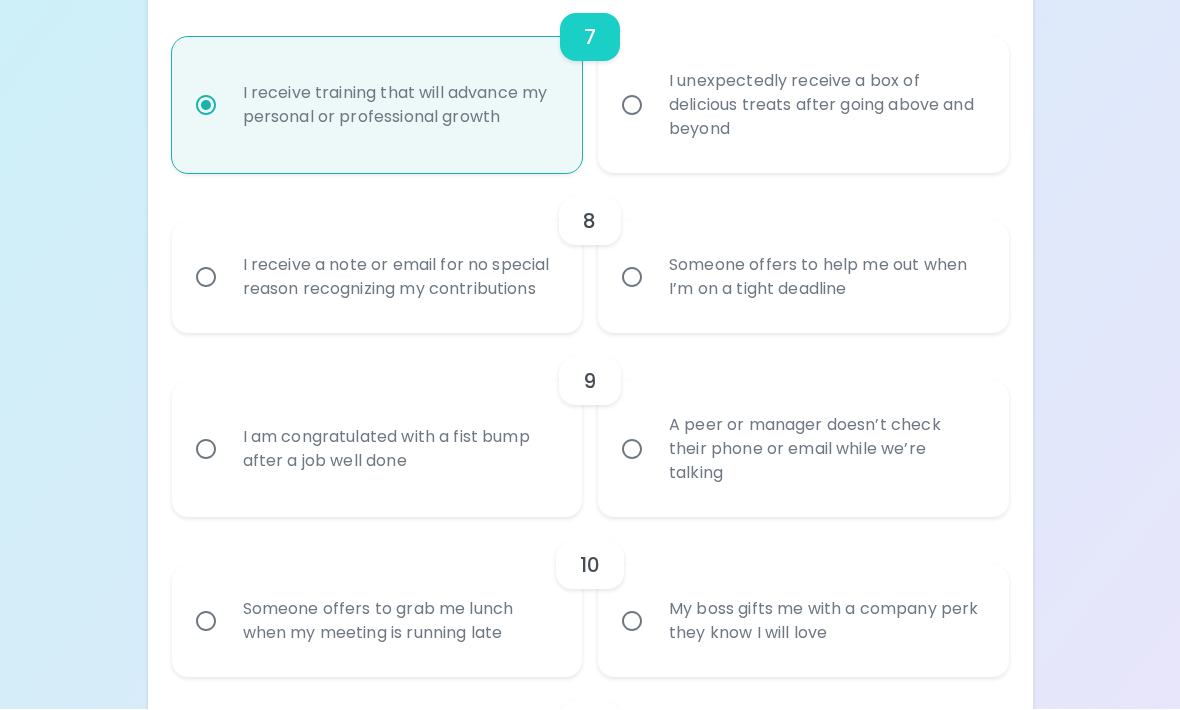 click on "I receive a note or email for no special reason recognizing my contributions" at bounding box center (399, 278) 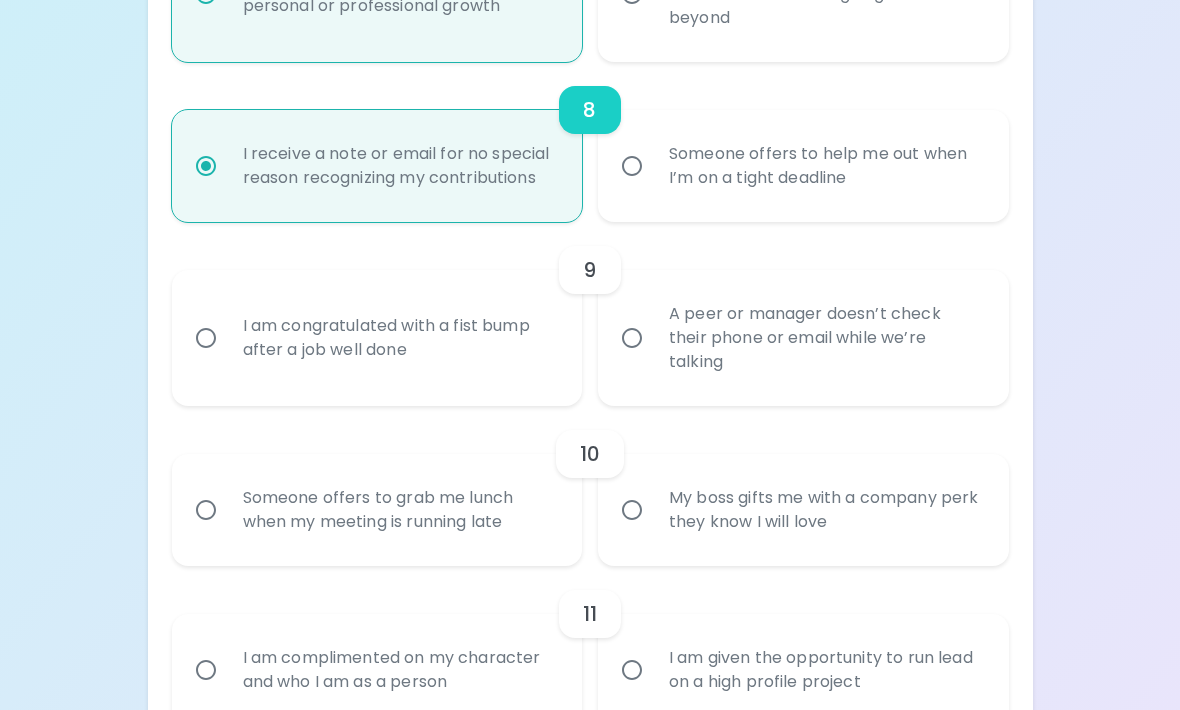 scroll, scrollTop: 1705, scrollLeft: 0, axis: vertical 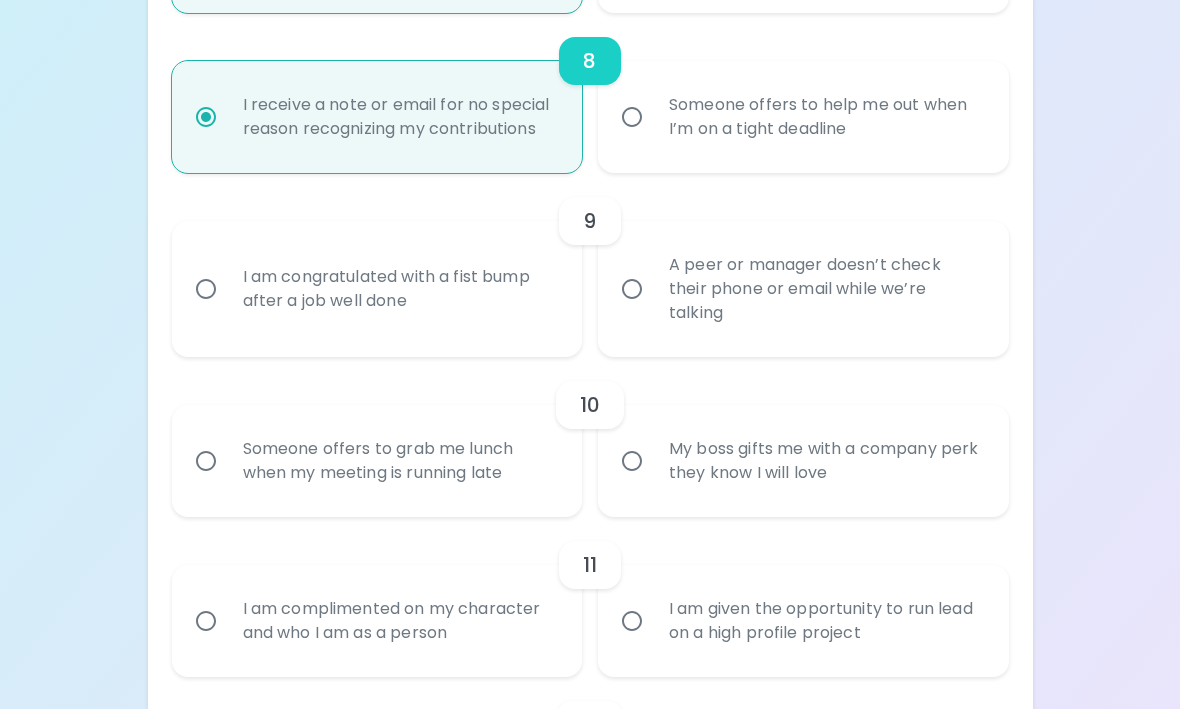 click on "I am congratulated with a fist bump after a job well done" at bounding box center (399, 290) 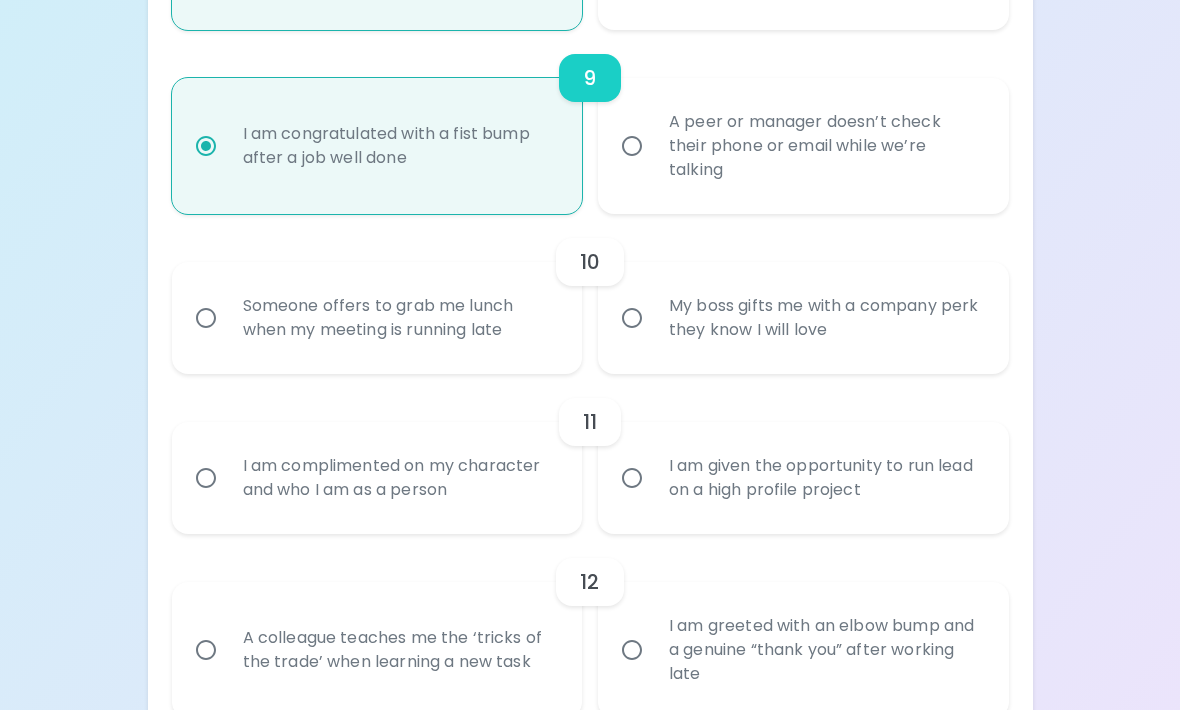 scroll, scrollTop: 1865, scrollLeft: 0, axis: vertical 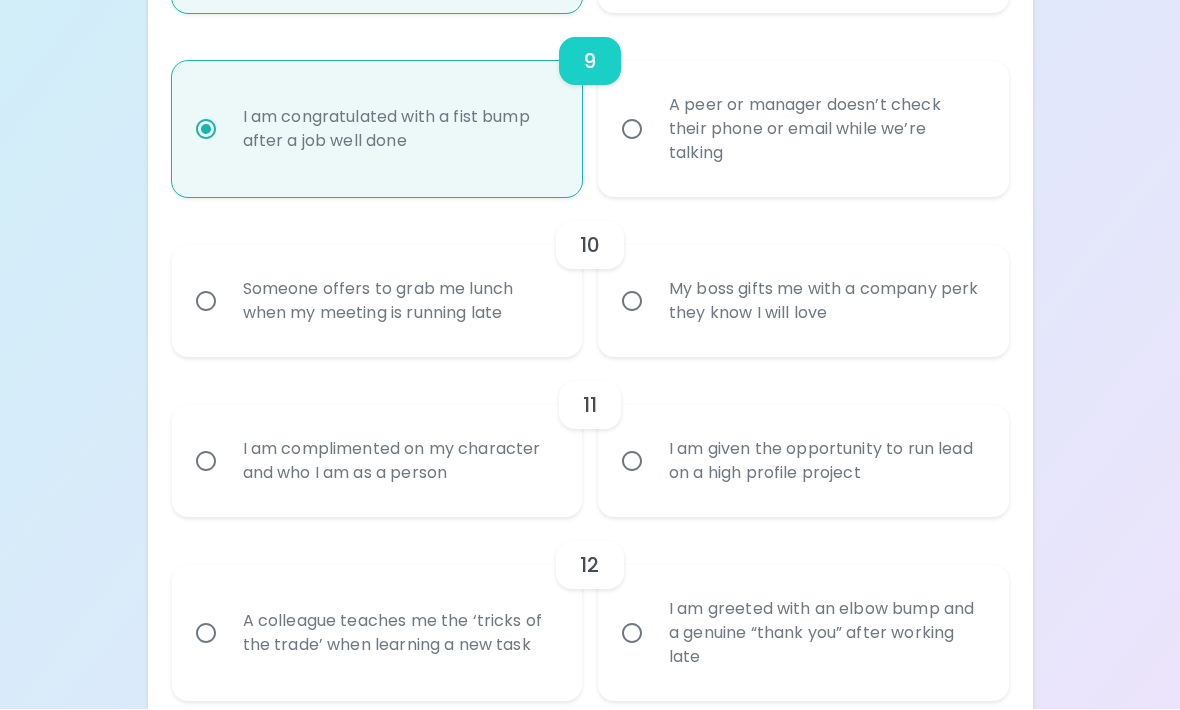 click on "My boss gifts me with a company perk they know I will love" at bounding box center [825, 302] 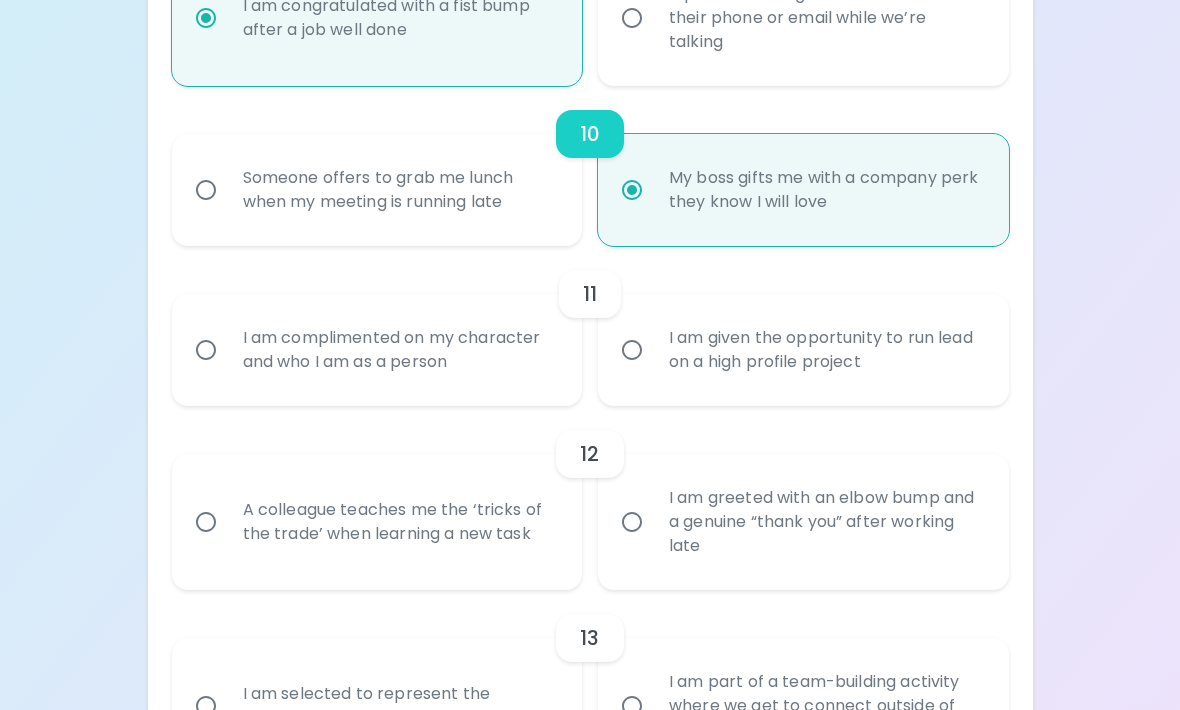 scroll, scrollTop: 2025, scrollLeft: 0, axis: vertical 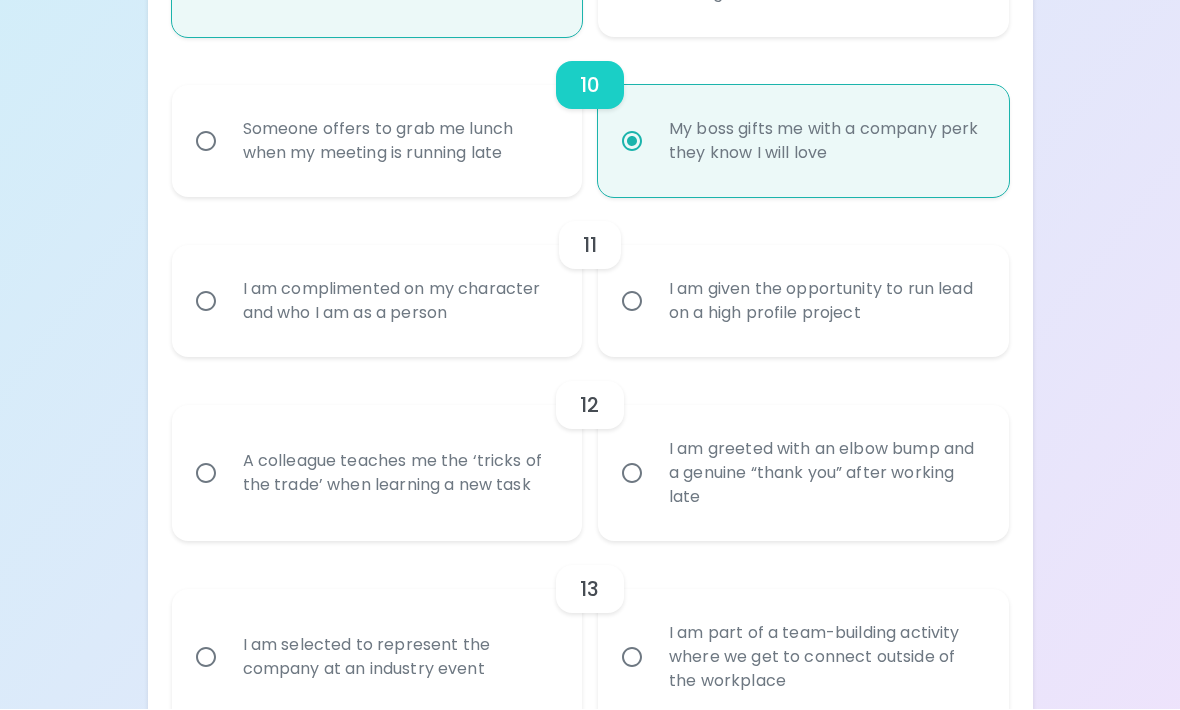 click on "I am complimented on my character and who I am as a person" at bounding box center (399, 302) 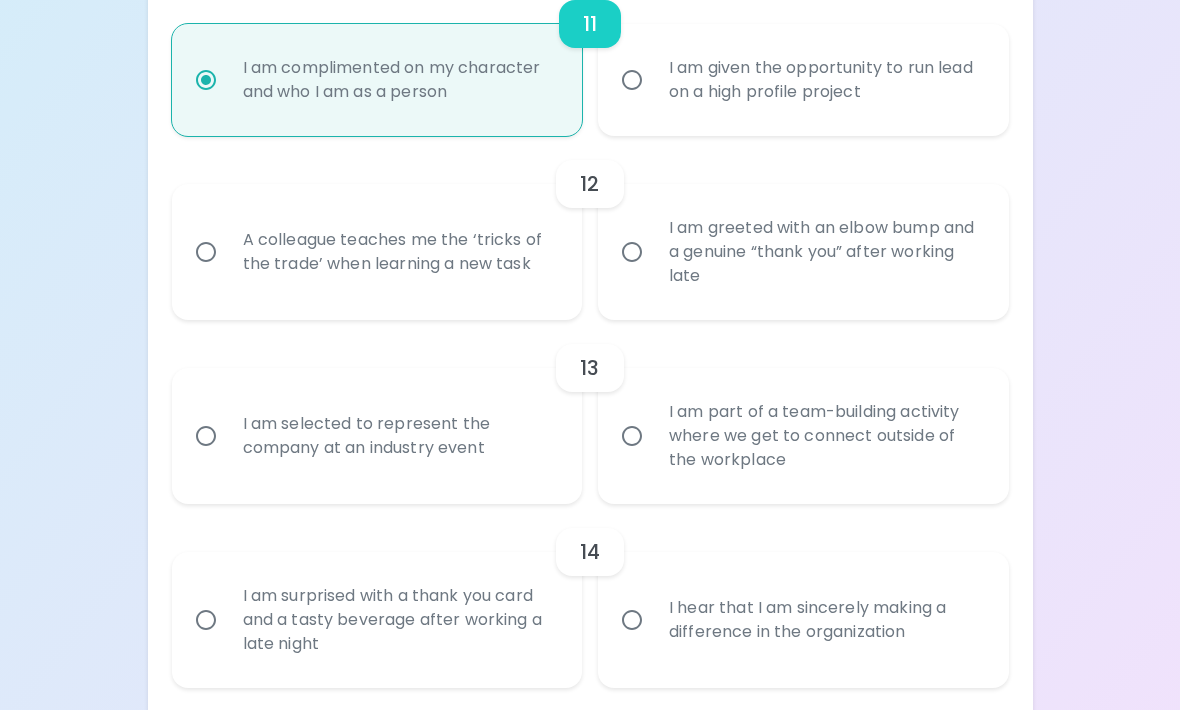scroll, scrollTop: 2249, scrollLeft: 0, axis: vertical 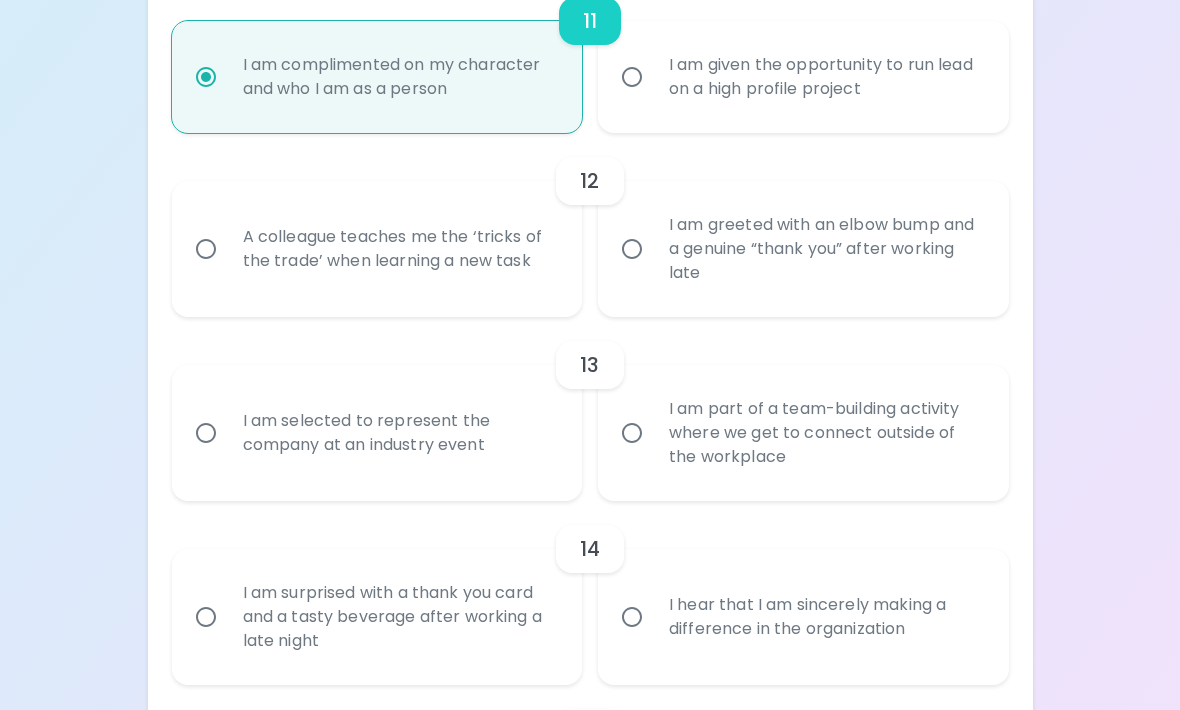 click on "A colleague teaches me the ‘tricks of the trade’ when learning a new task" at bounding box center (399, 250) 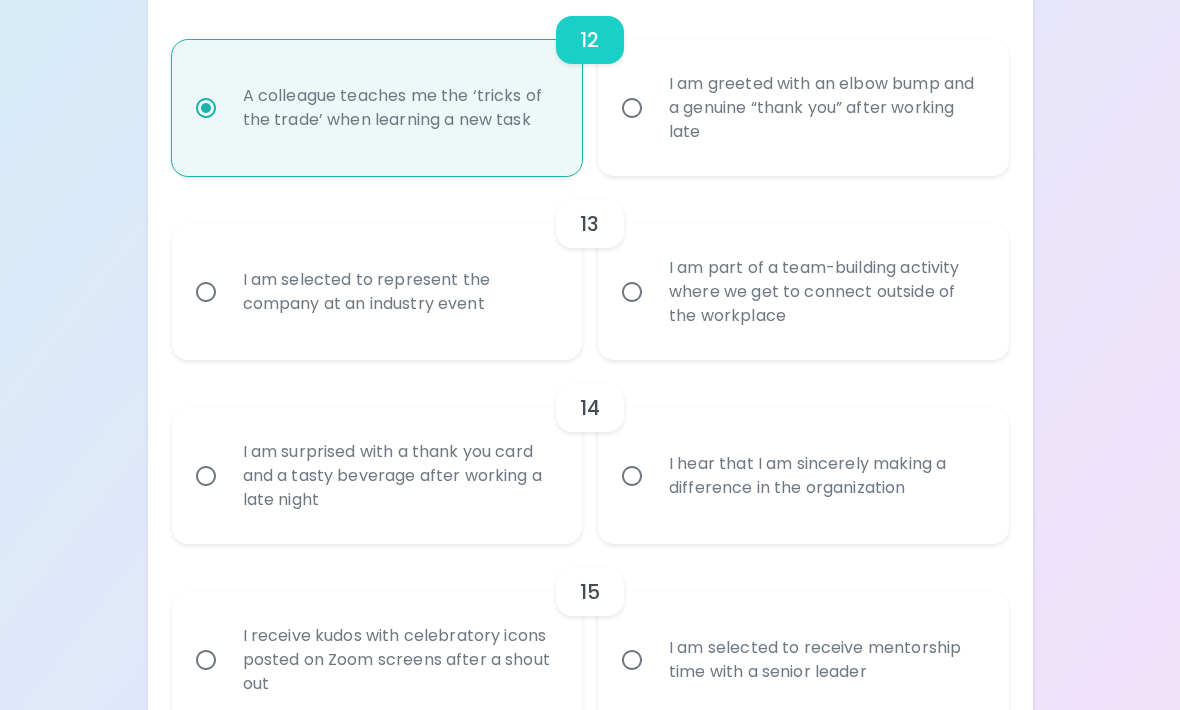 scroll, scrollTop: 2409, scrollLeft: 0, axis: vertical 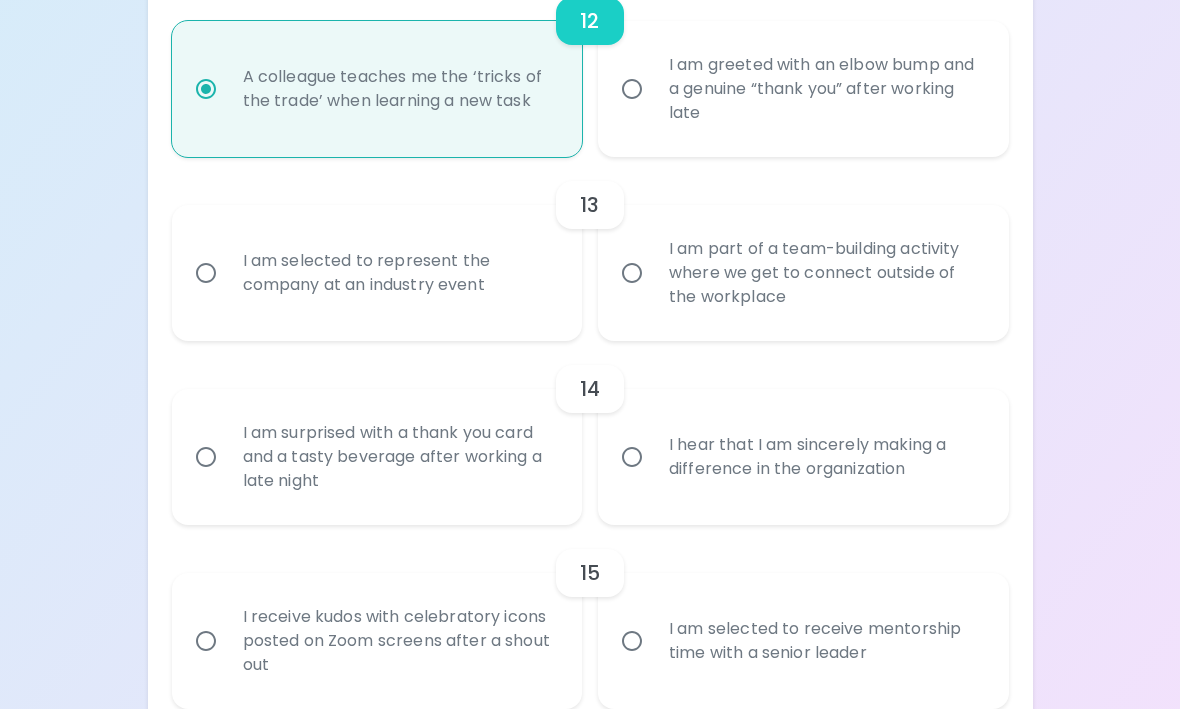 click on "I am selected to receive mentorship time with a senior leader" at bounding box center (825, 642) 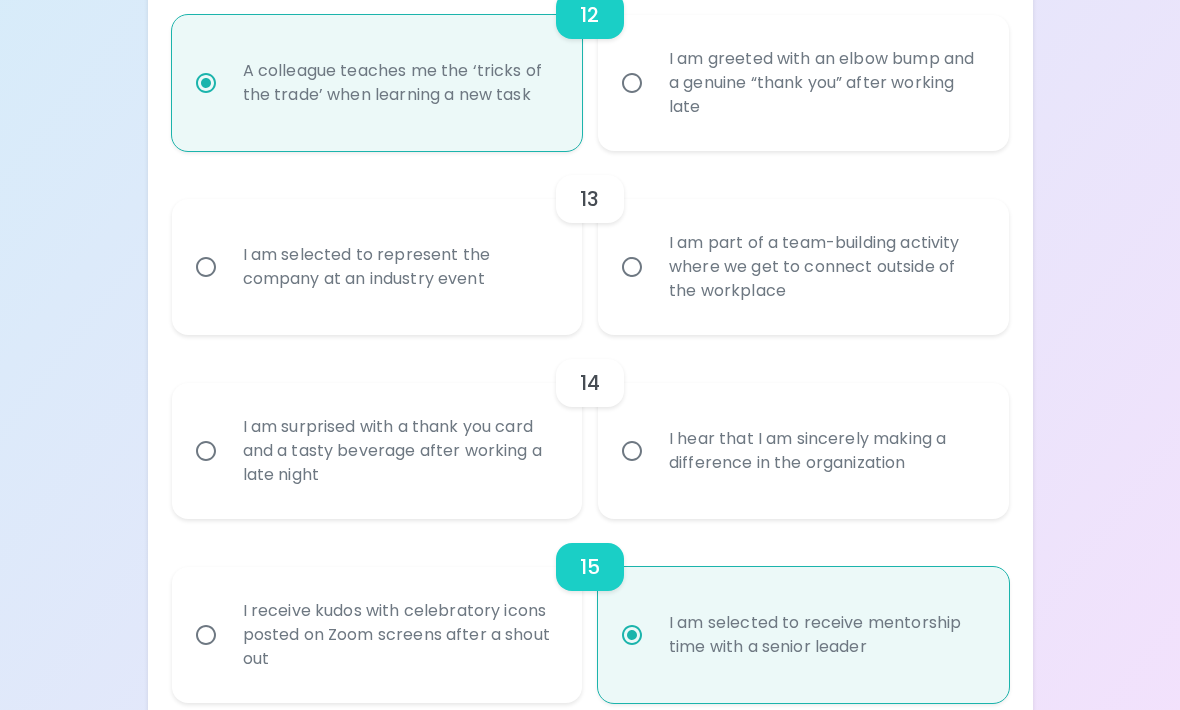 scroll, scrollTop: 2416, scrollLeft: 0, axis: vertical 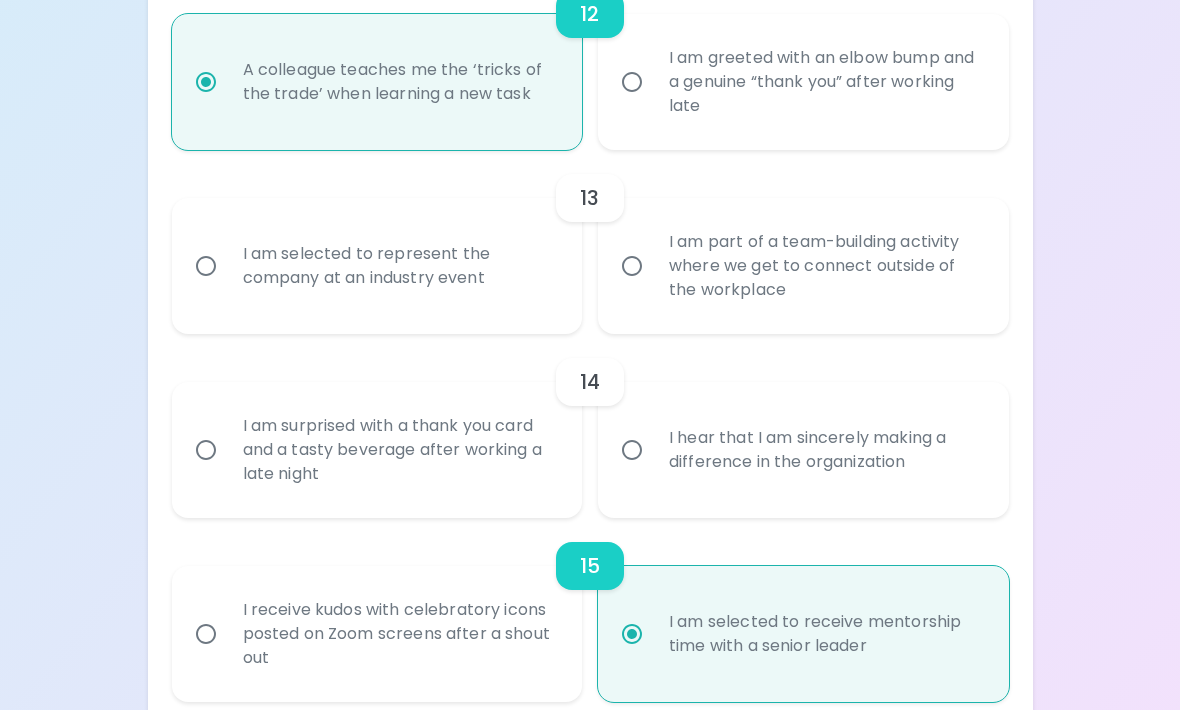 click on "I hear that I am sincerely making a difference in the organization" at bounding box center [825, 451] 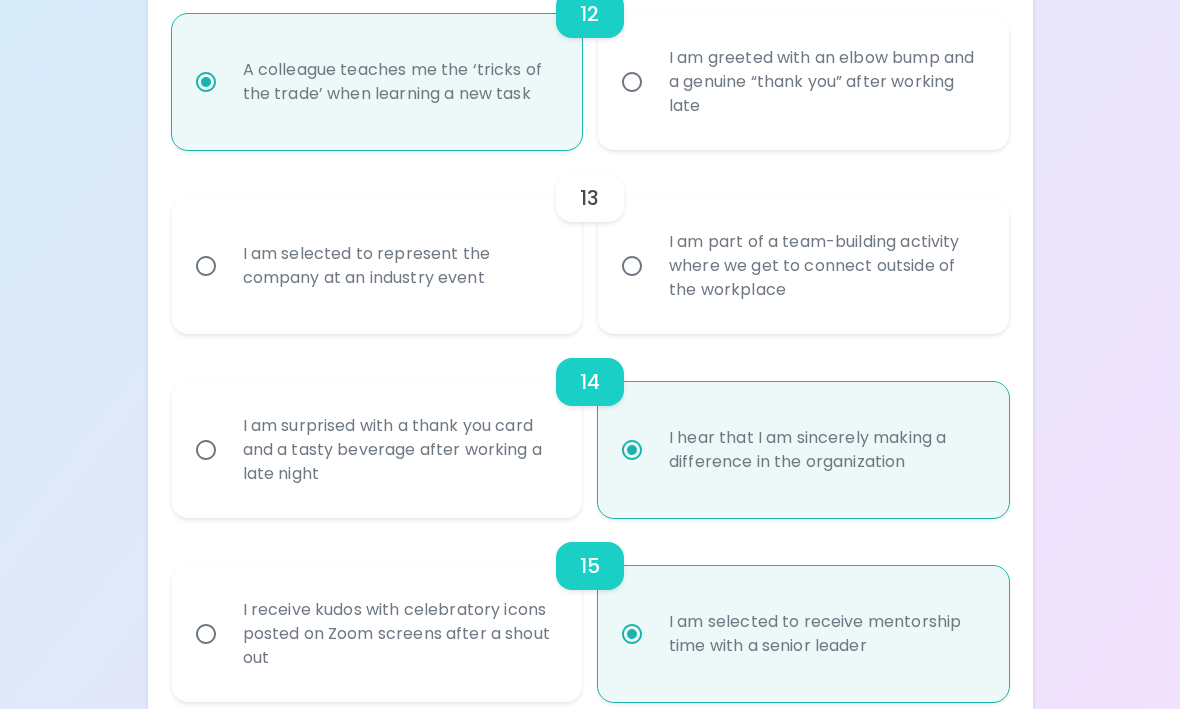 click on "I am part of a team-building activity where we get to connect outside of the workplace" at bounding box center (825, 267) 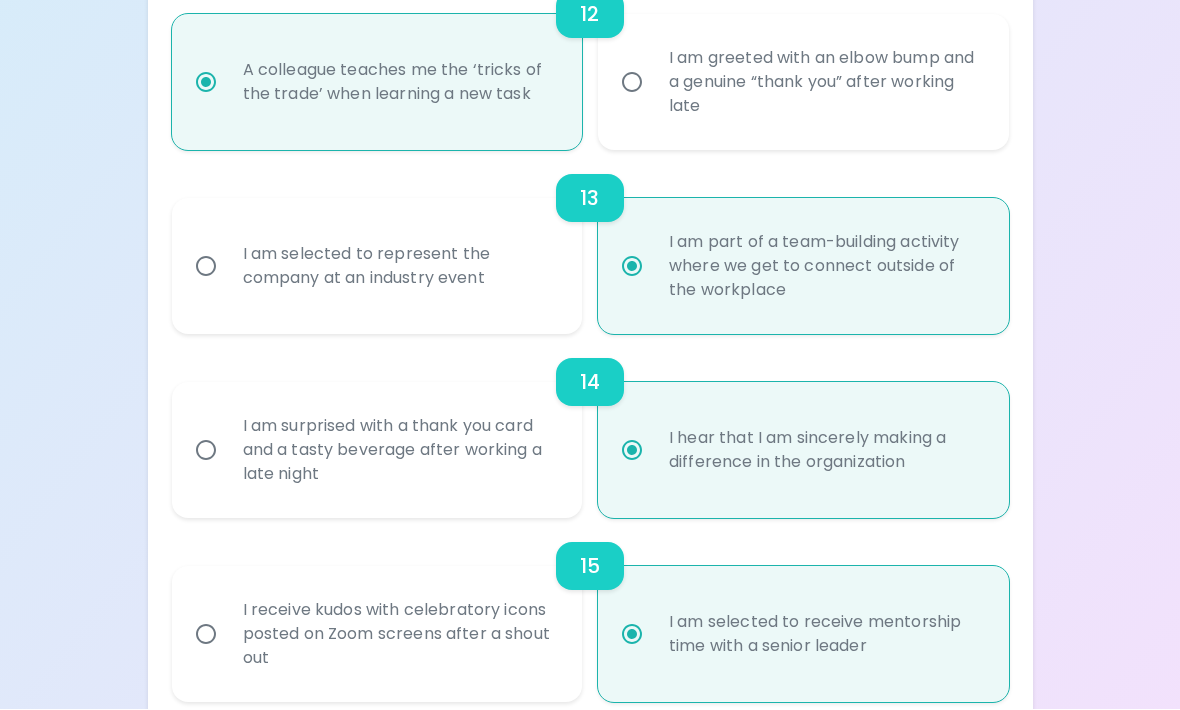 click on "Show me my results!" at bounding box center [590, 740] 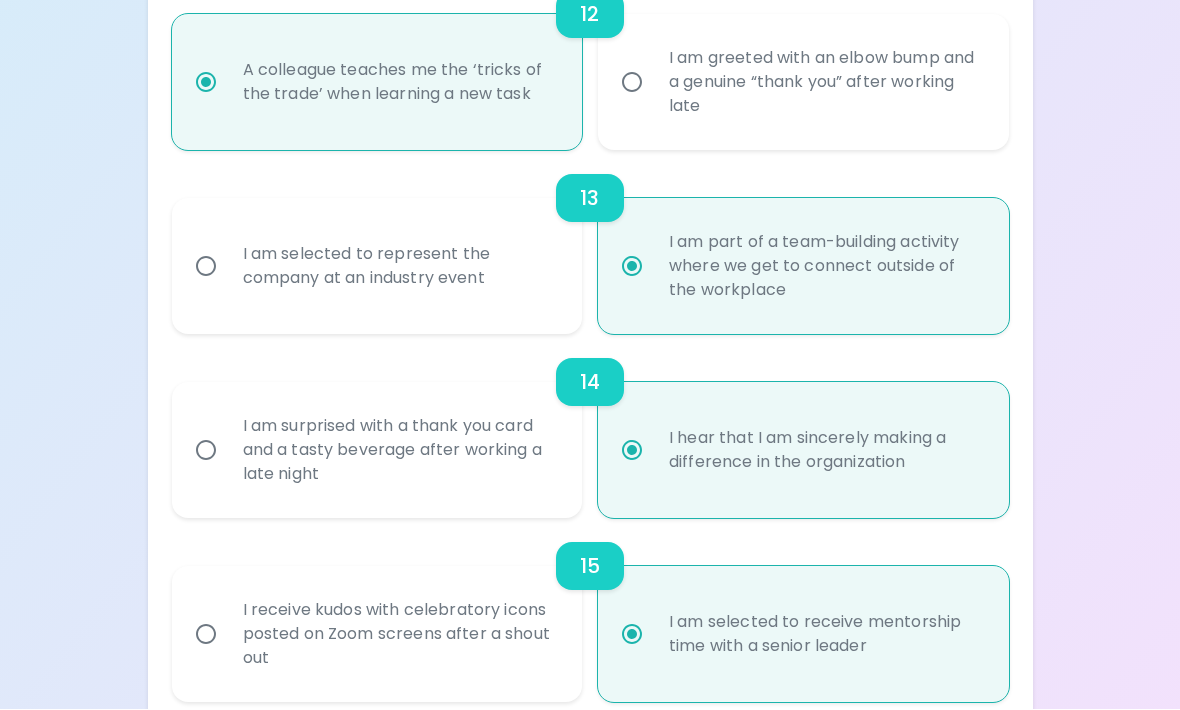 radio on "false" 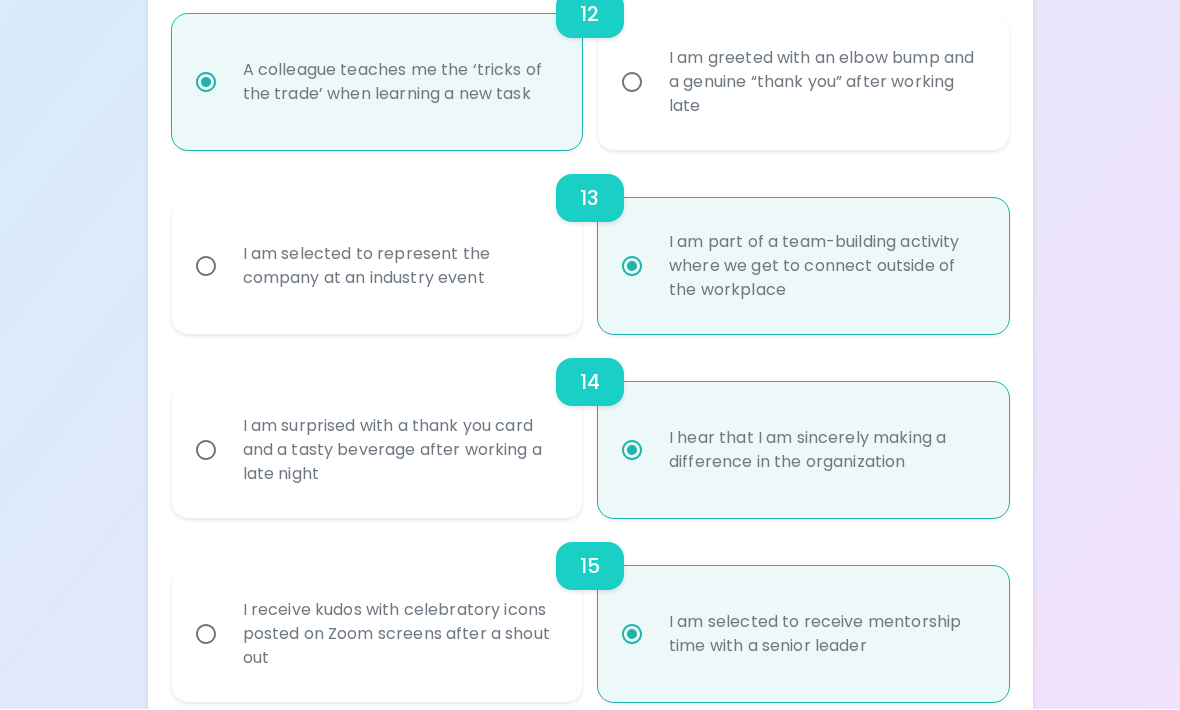 radio on "false" 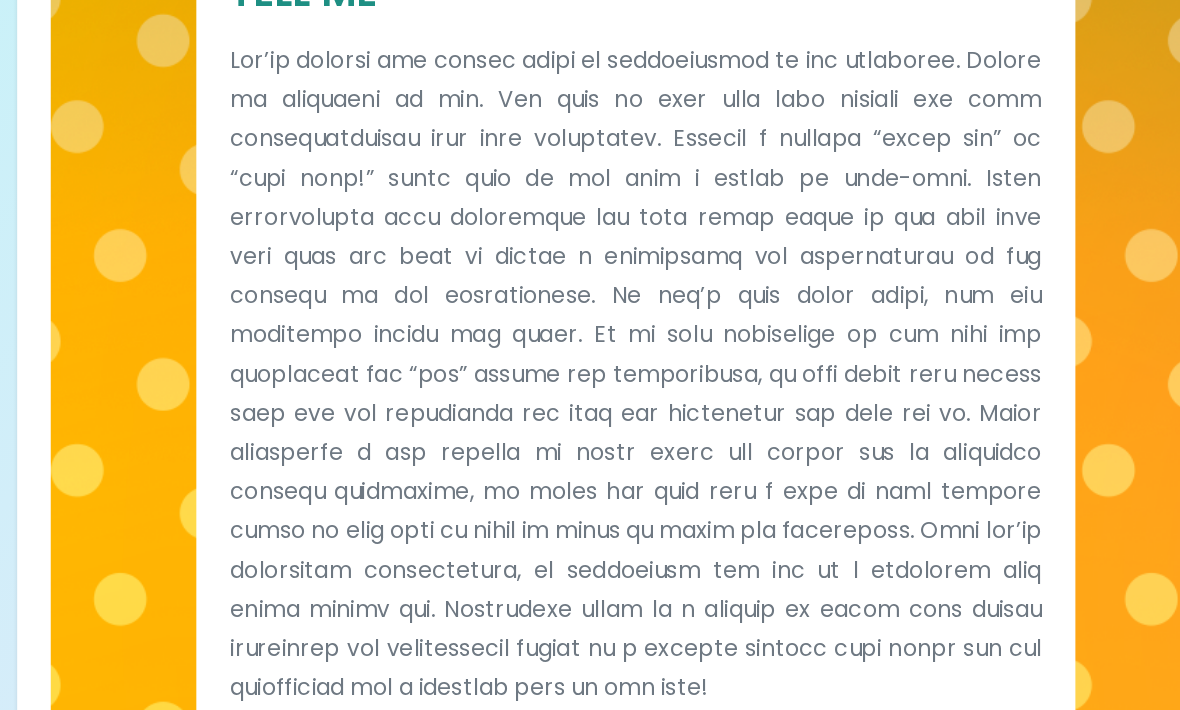 scroll, scrollTop: 399, scrollLeft: 0, axis: vertical 